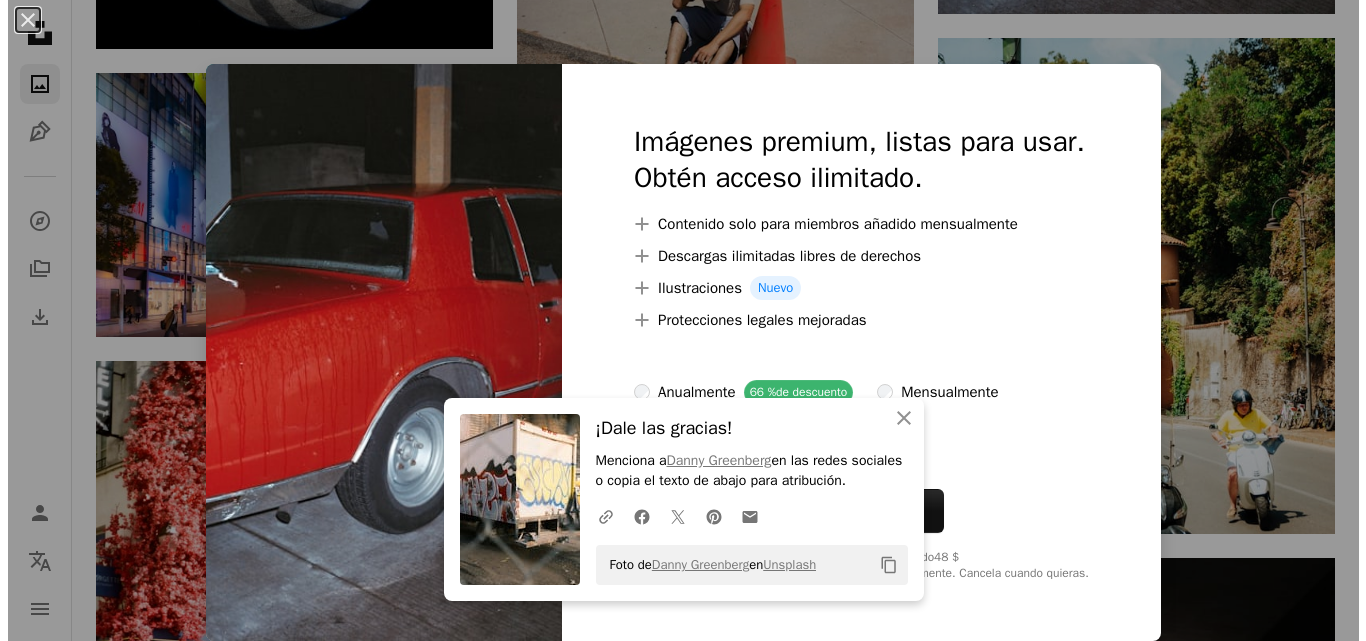 scroll, scrollTop: 9805, scrollLeft: 0, axis: vertical 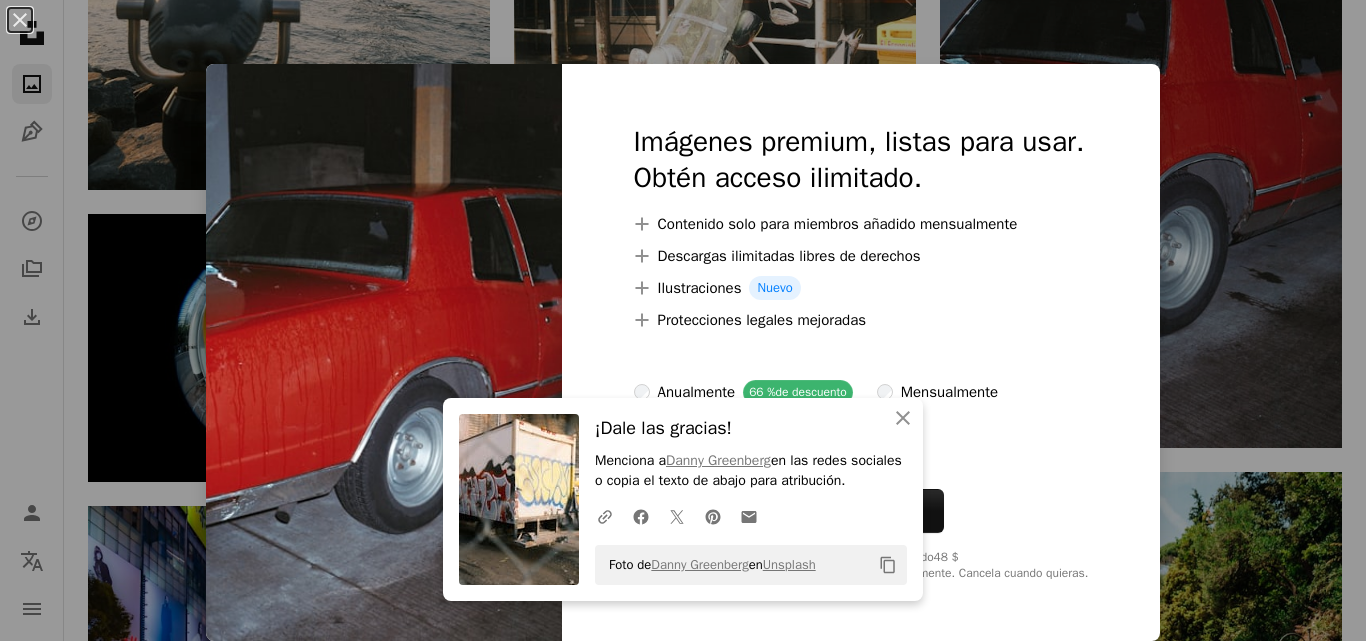 click on "Unsplash logo Página de inicio de Unsplash A photo Pen Tool A compass A stack of folders Download Fotos Chevron down Person Localization icon navigation menu A magnifying glass Visual search Obtener Unsplash+ Inicia sesión Enviar una imagen Destacados Destacados Wallpapers Naturaleza Renders 3D Texturas Viajar Película Gente Arquitectura E Interiores Fotografía Callejera Experimental Fotografía Callejera Seleccionadas por  Unsplash Desde pasajes tranquilos en pueblos encantadores hasta el ajetreo y el bullicio de las ciudades, esta categoría examina la fotografía callejera en todas sus formas.
Enviar a  Fotografía Callejera –– –––– –––– – –––– –––– –   –– –––– ––– ––  ––– ––– –– –––. Colaboradores principales Danny Greenberg by_danny_g Mathias Reding matreding Markus Spiske markusspiske mos design mosdesign Destacados Polina Kuzovkova Fotografía Callejera Seleccionadas por  Unsplash Enviar a  Fotografía Callejera" at bounding box center (683, -3281) 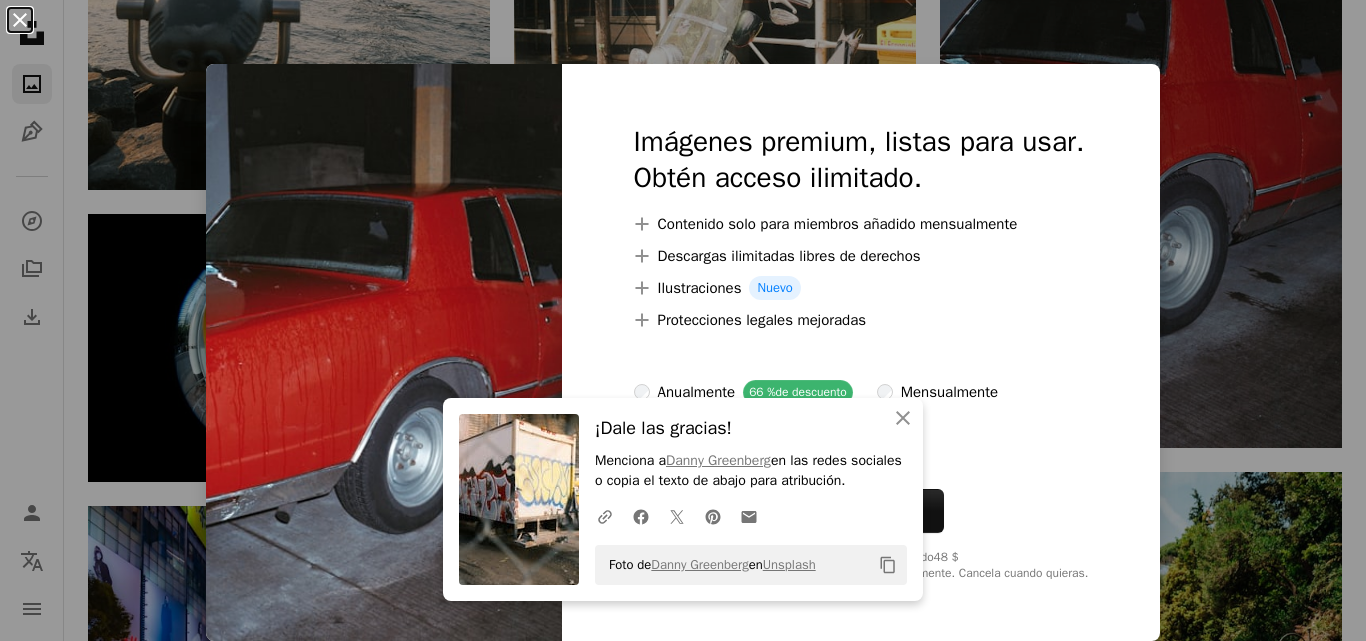 click on "An X shape" at bounding box center (20, 20) 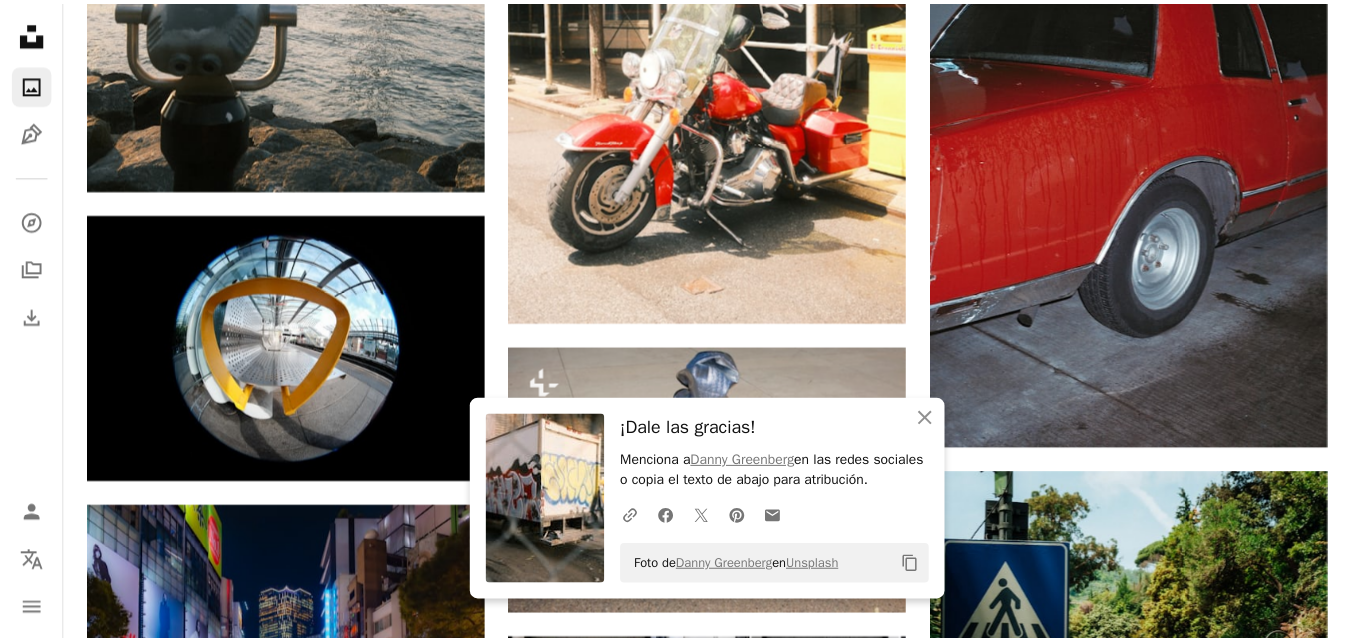 scroll, scrollTop: 9677, scrollLeft: 0, axis: vertical 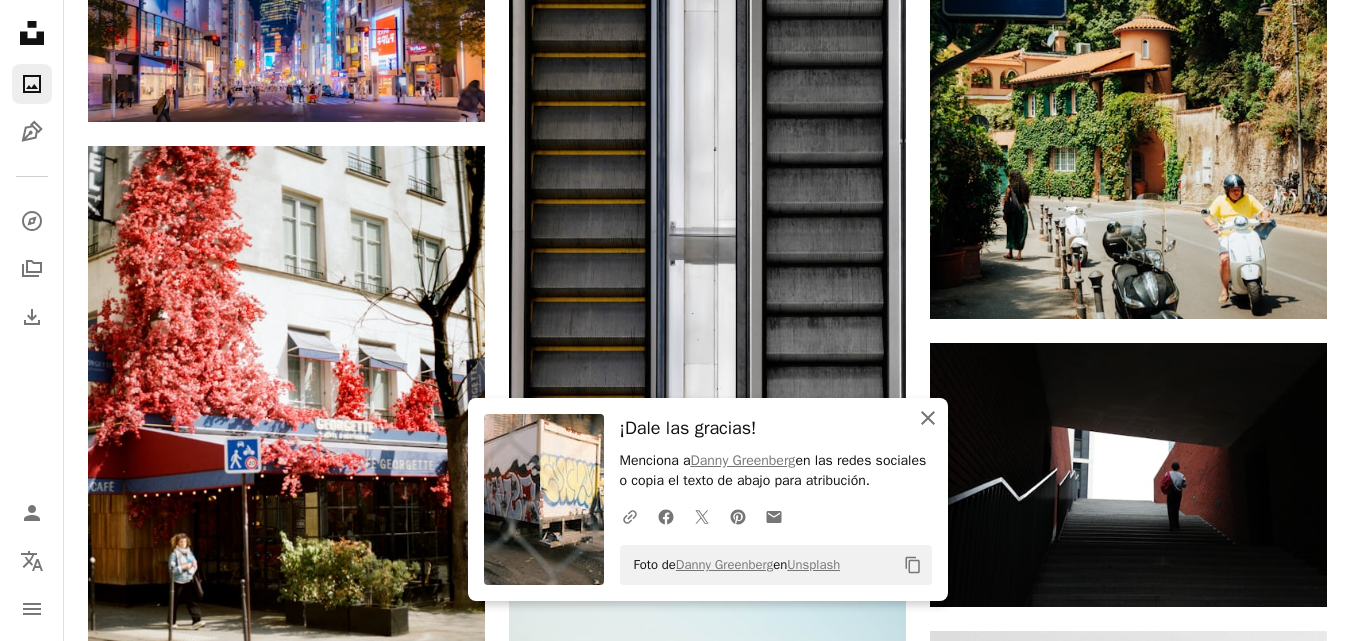 click on "An X shape" 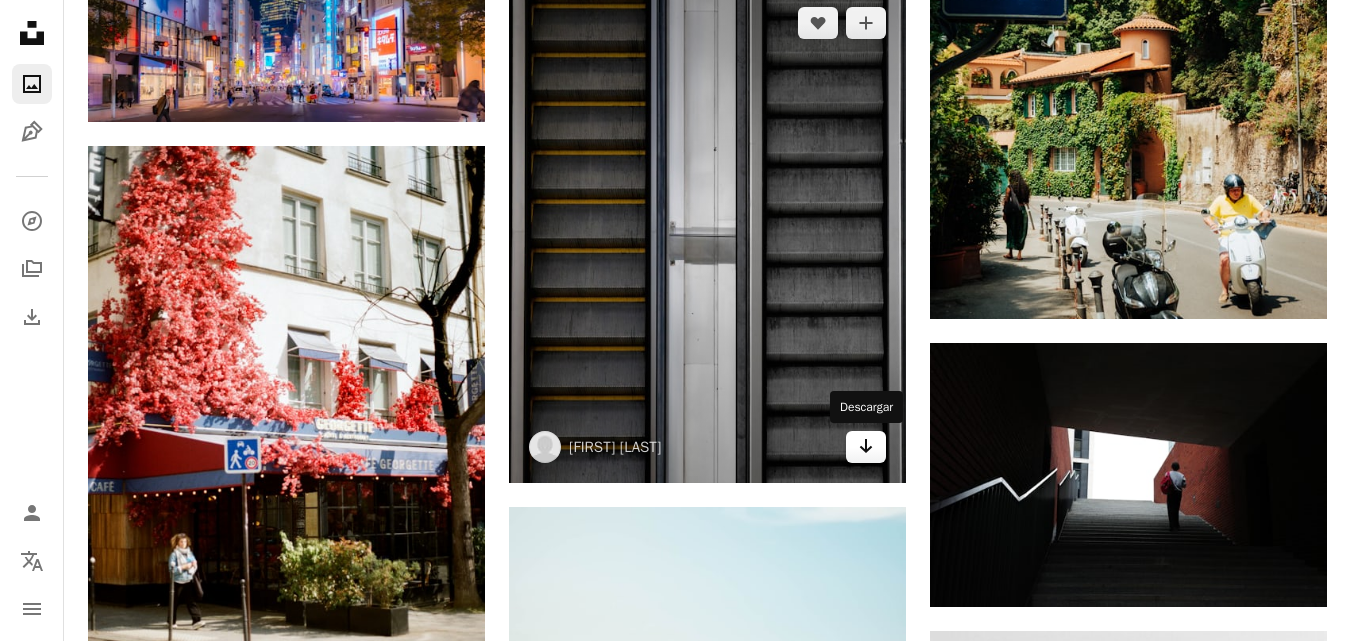 click 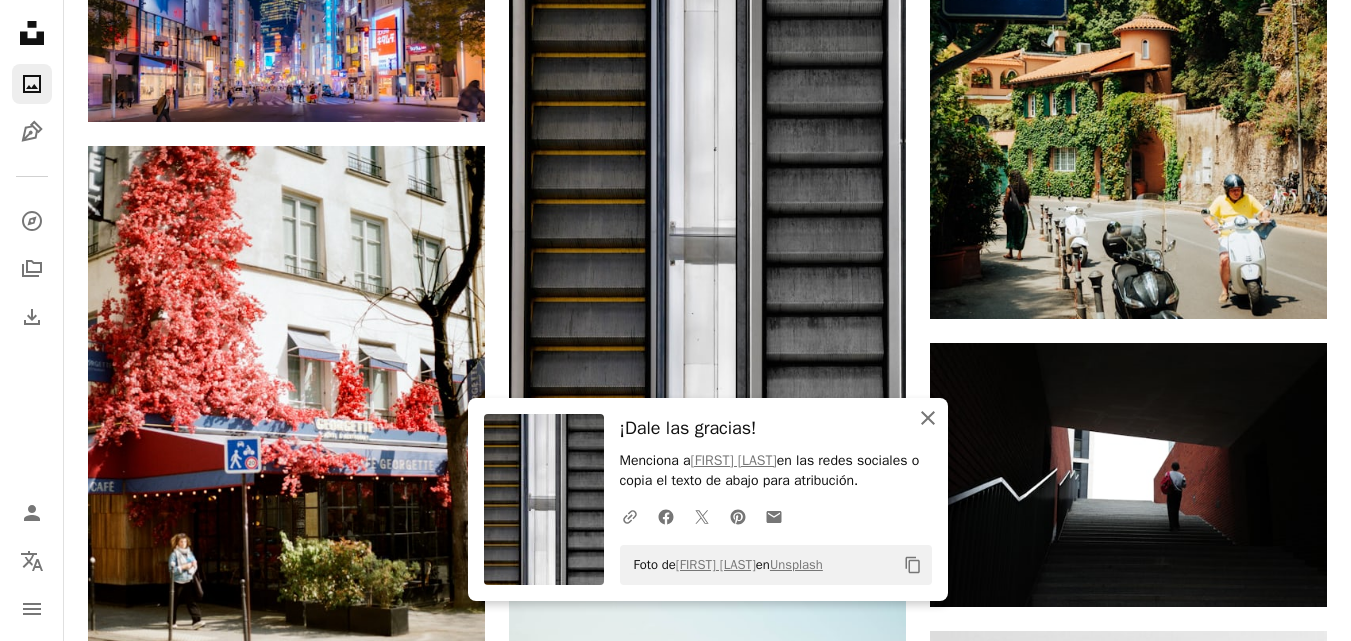 click on "An X shape" 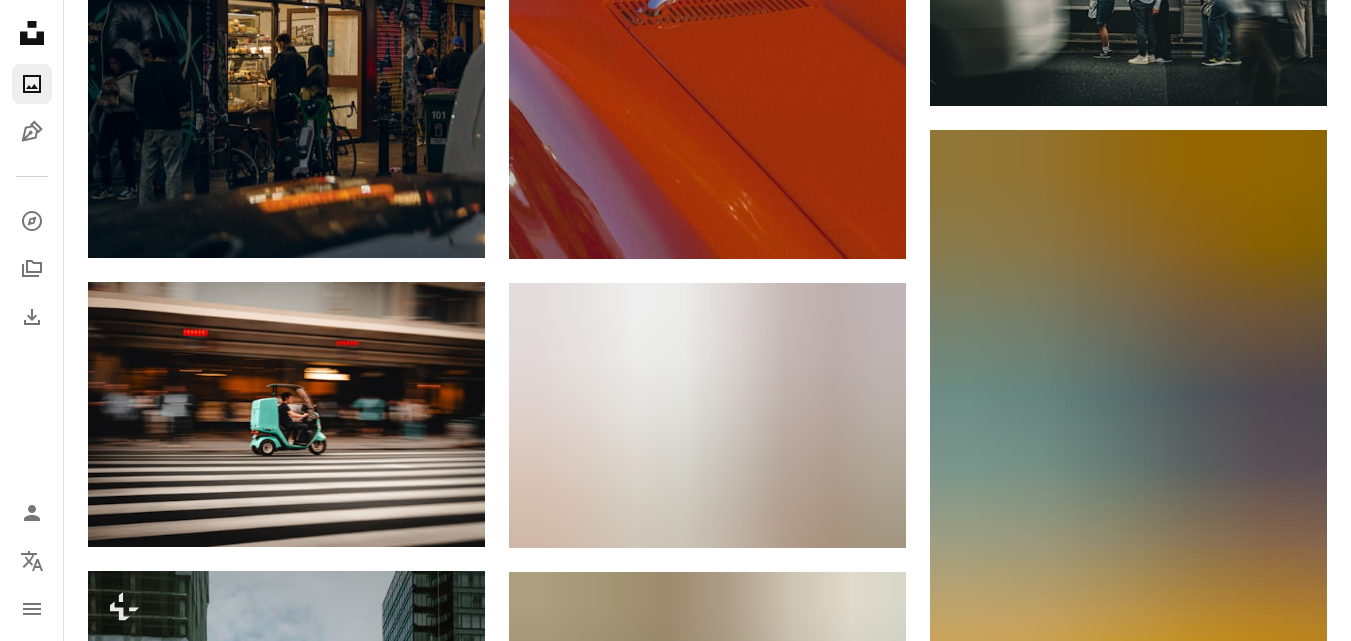 scroll, scrollTop: 11714, scrollLeft: 0, axis: vertical 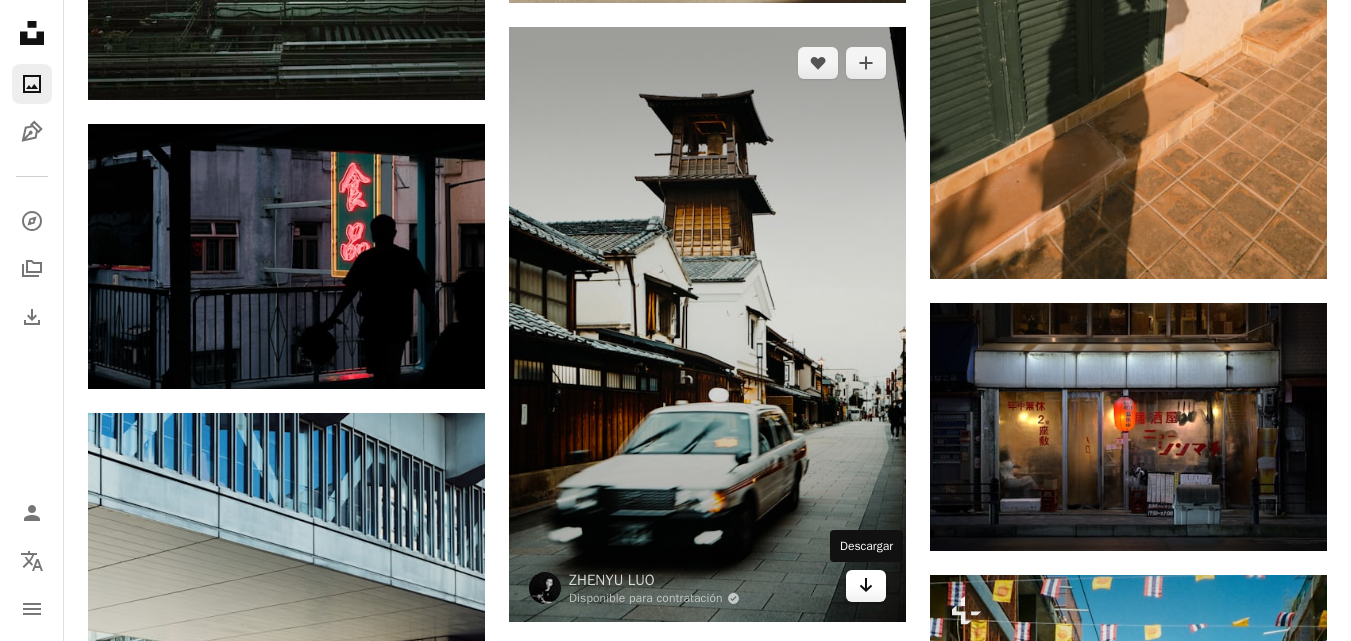 click 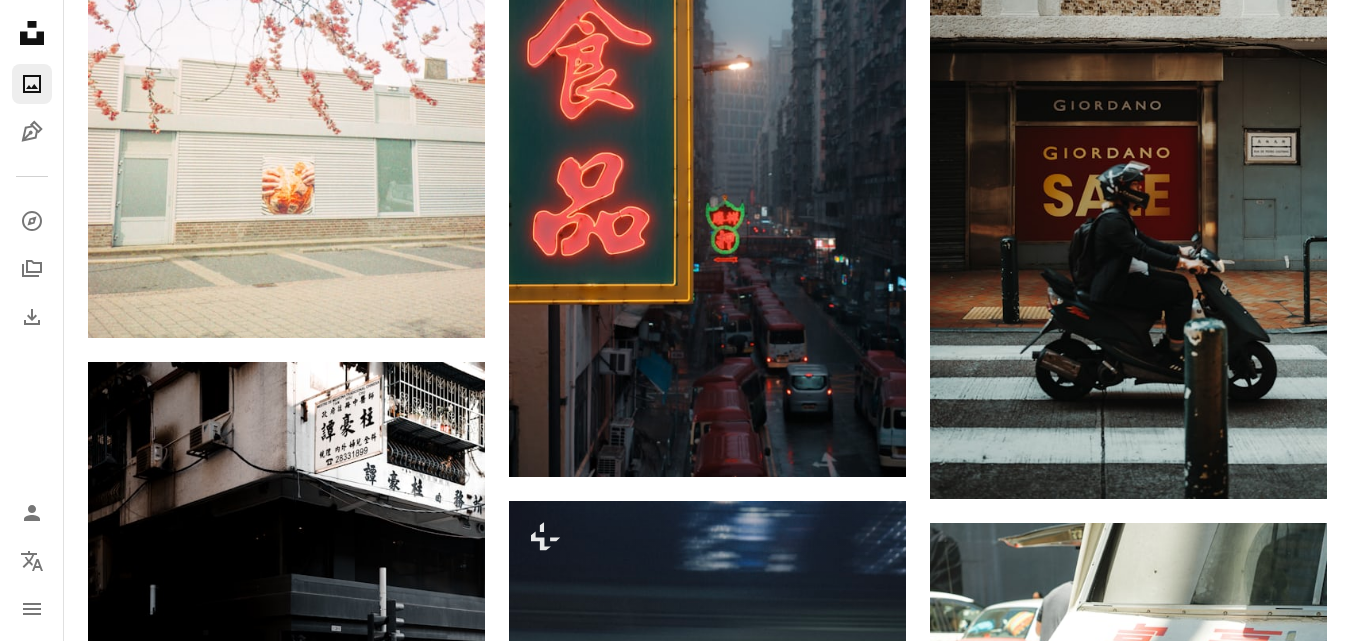 scroll, scrollTop: 16684, scrollLeft: 0, axis: vertical 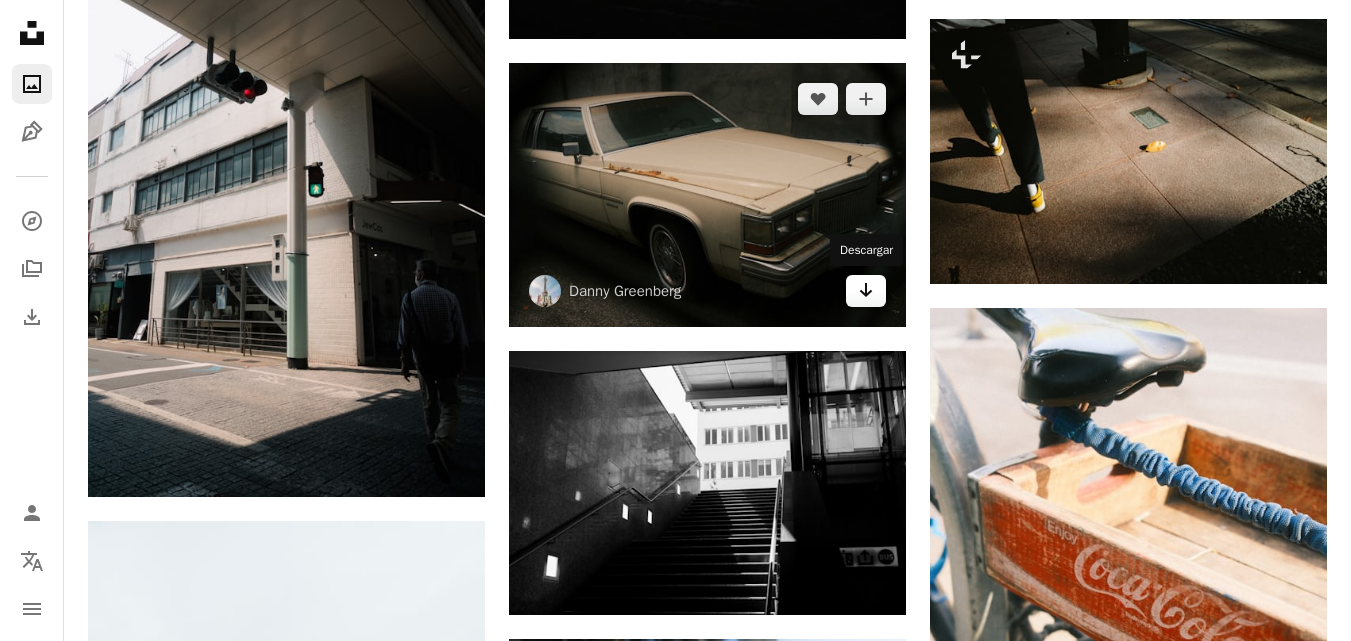 click on "Arrow pointing down" 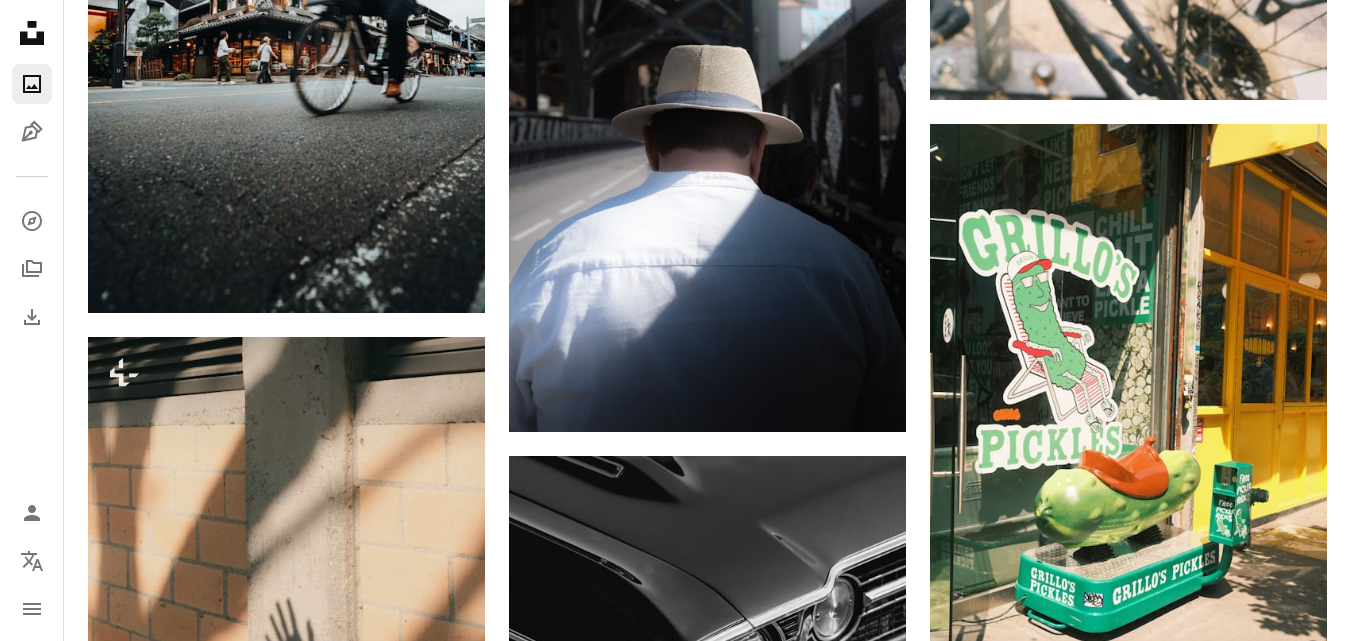 scroll, scrollTop: 19146, scrollLeft: 0, axis: vertical 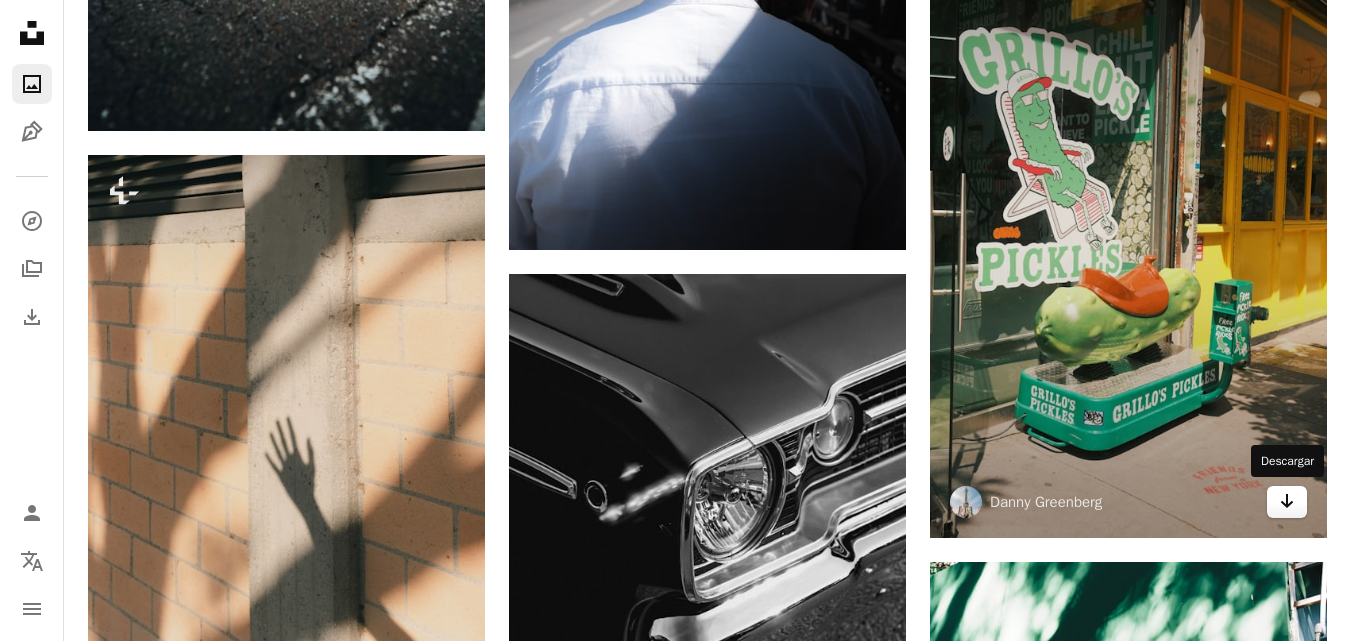 click on "Arrow pointing down" at bounding box center [1287, 502] 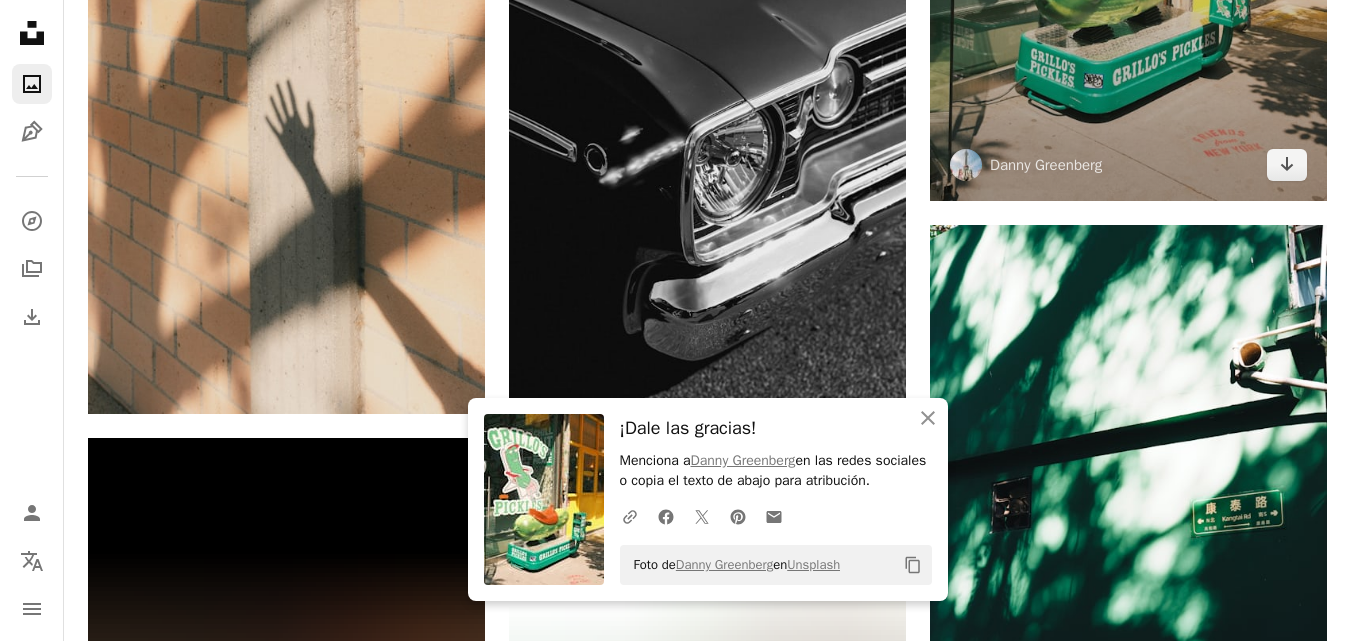 scroll, scrollTop: 19670, scrollLeft: 0, axis: vertical 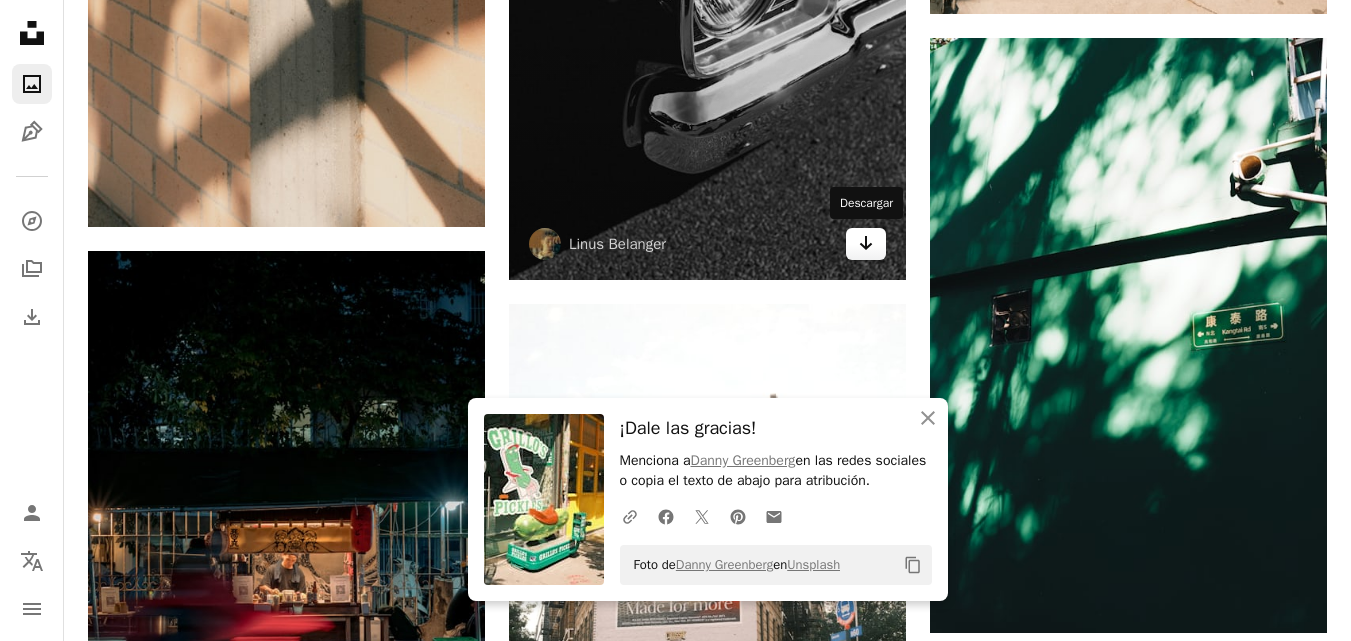 click 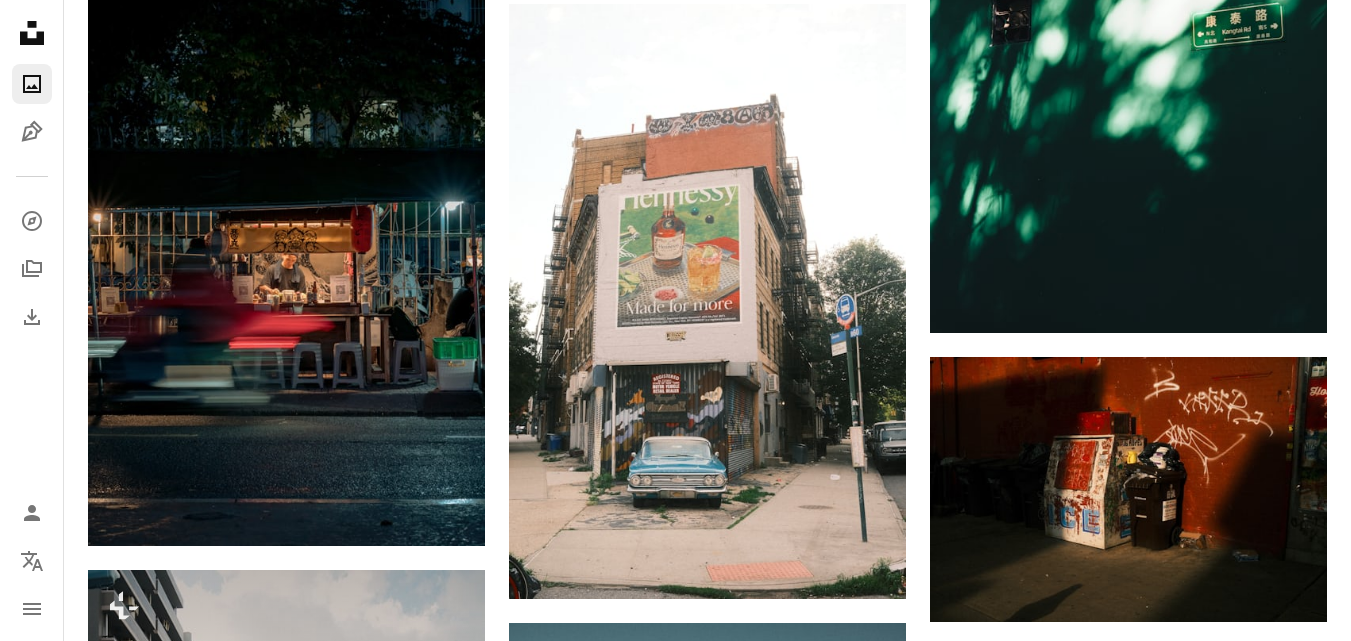 scroll, scrollTop: 21241, scrollLeft: 0, axis: vertical 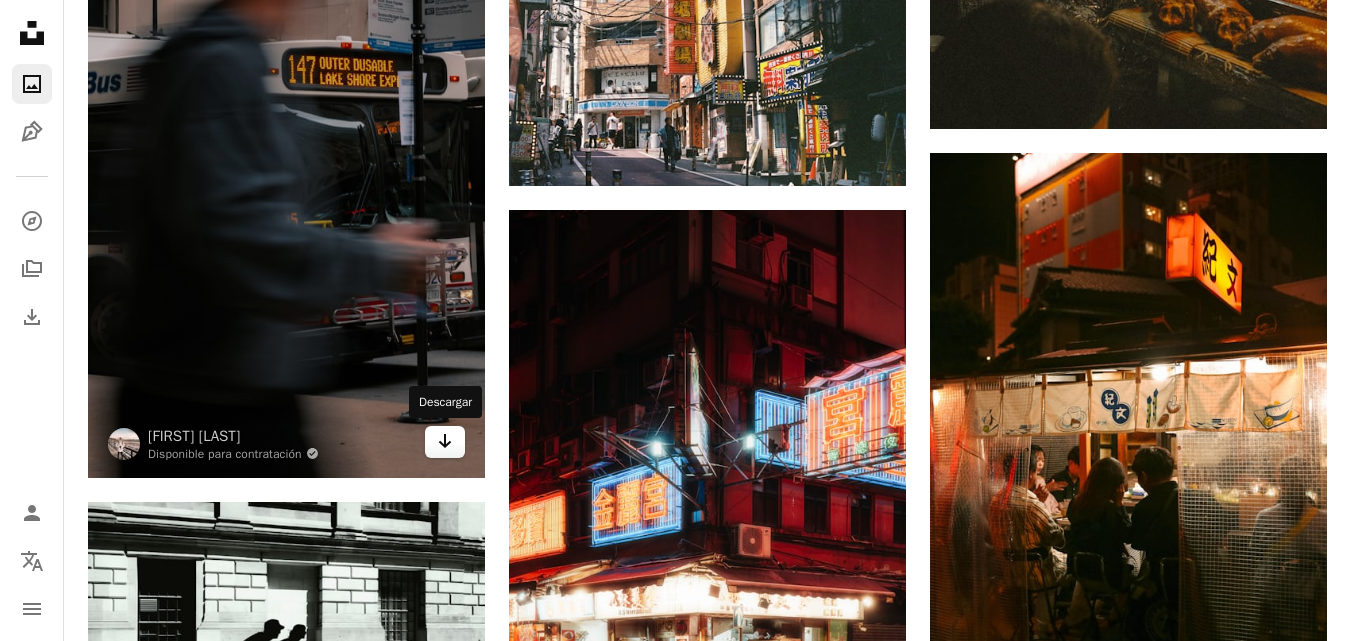 click on "Arrow pointing down" 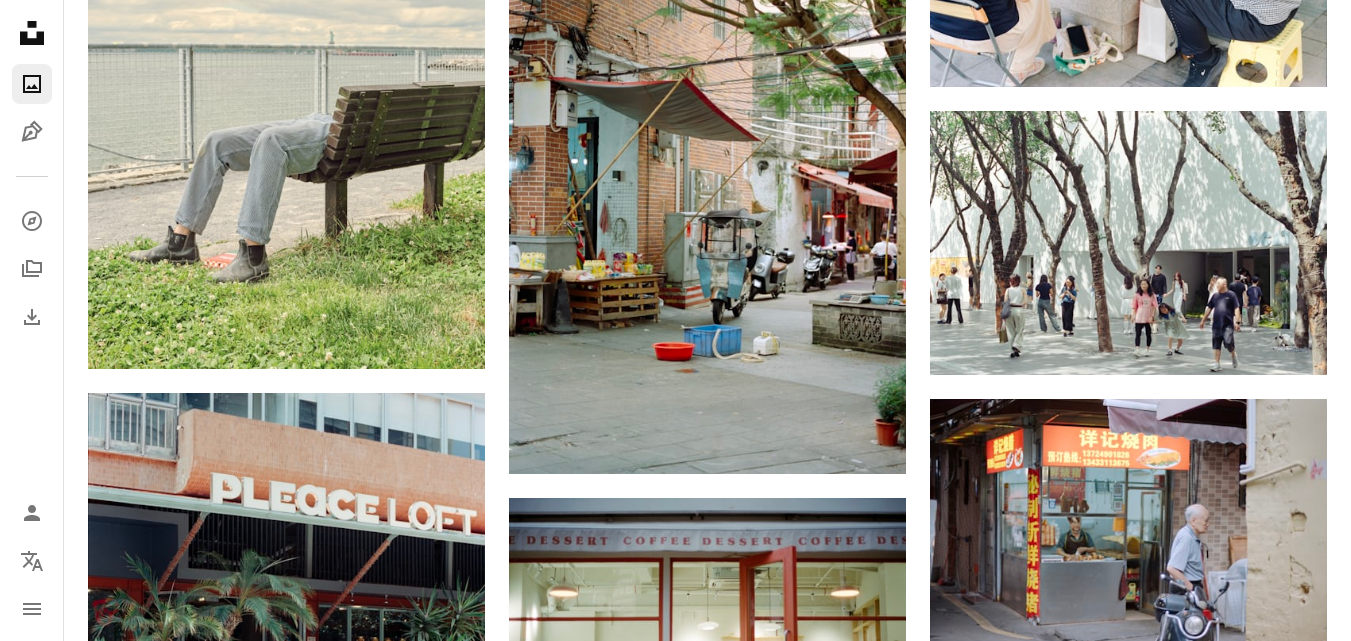 scroll, scrollTop: 25211, scrollLeft: 0, axis: vertical 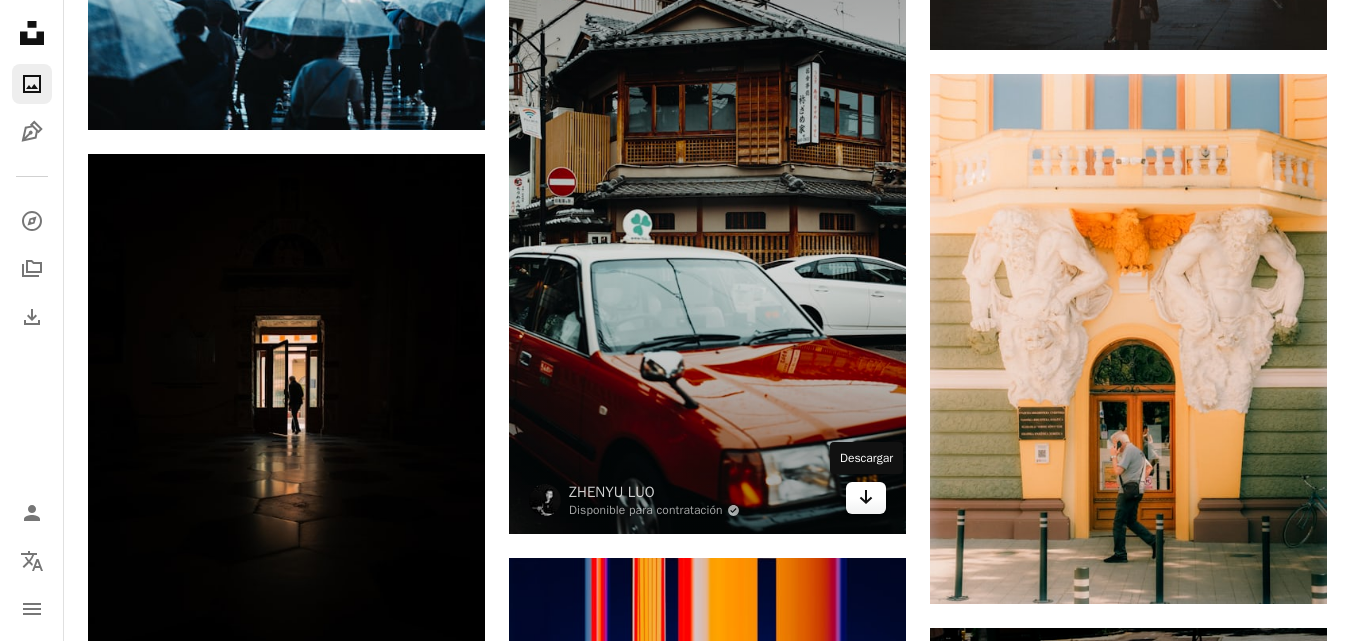 click on "Arrow pointing down" 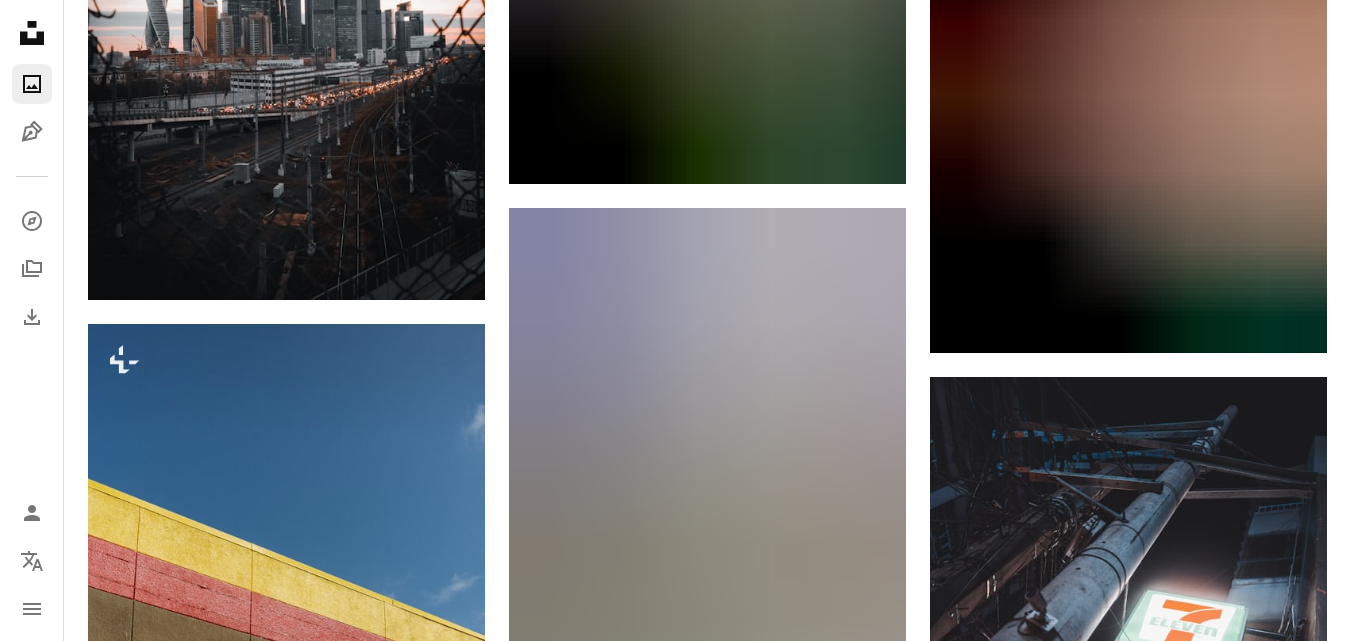 scroll, scrollTop: 30439, scrollLeft: 0, axis: vertical 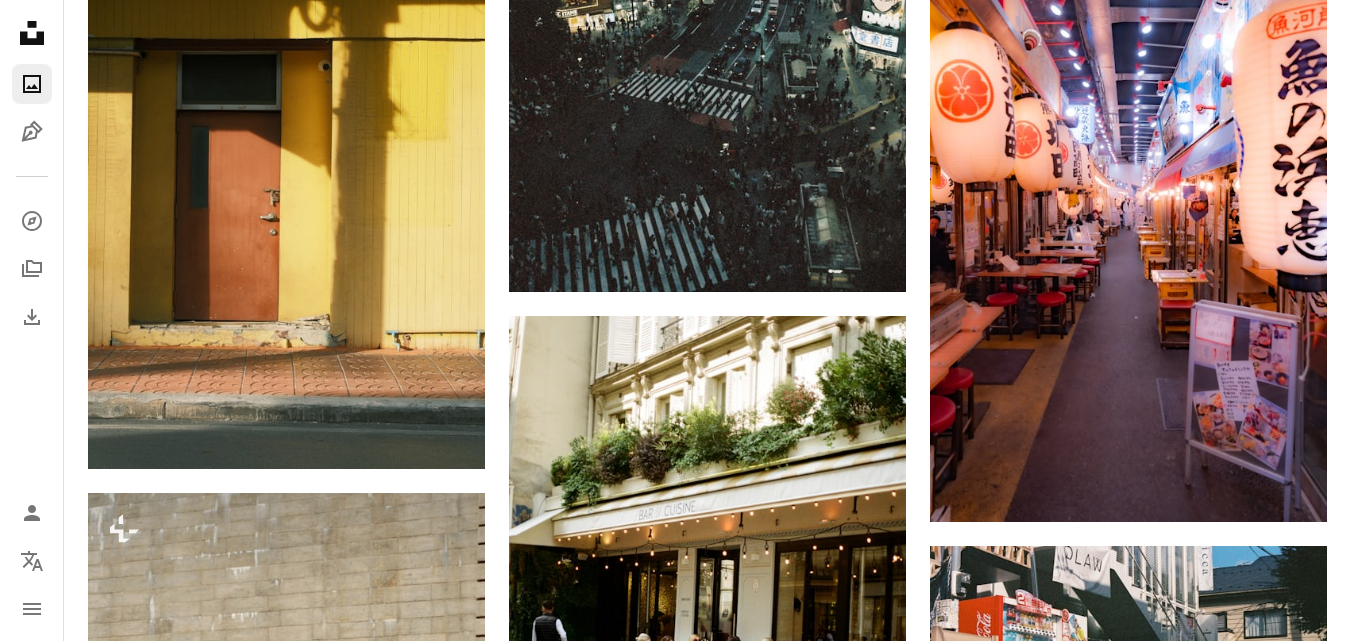 click on "Unsplash logo Página de inicio de Unsplash" 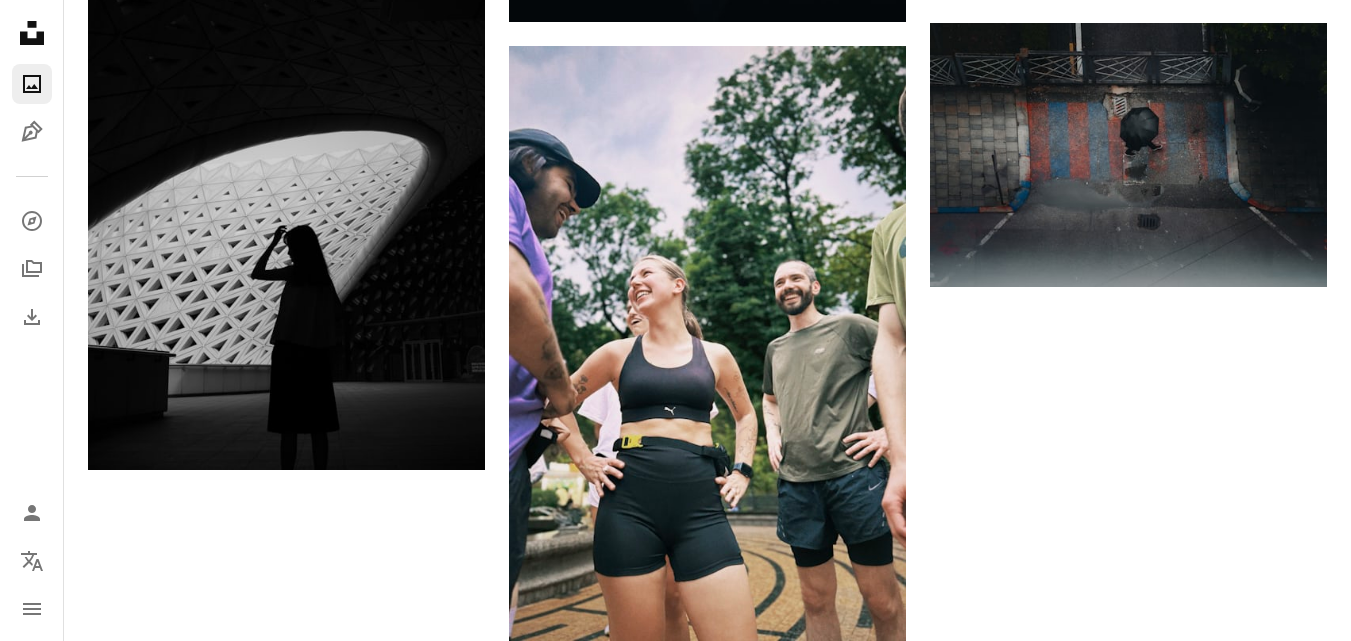 scroll, scrollTop: 0, scrollLeft: 0, axis: both 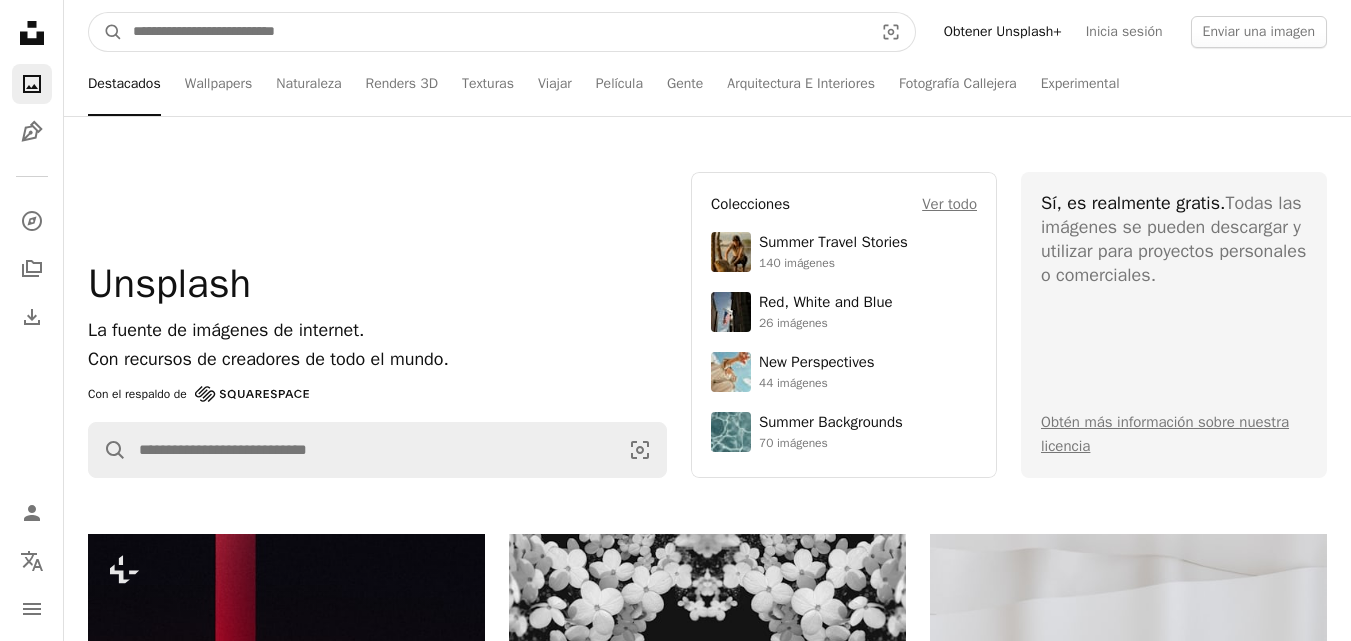 click at bounding box center (495, 32) 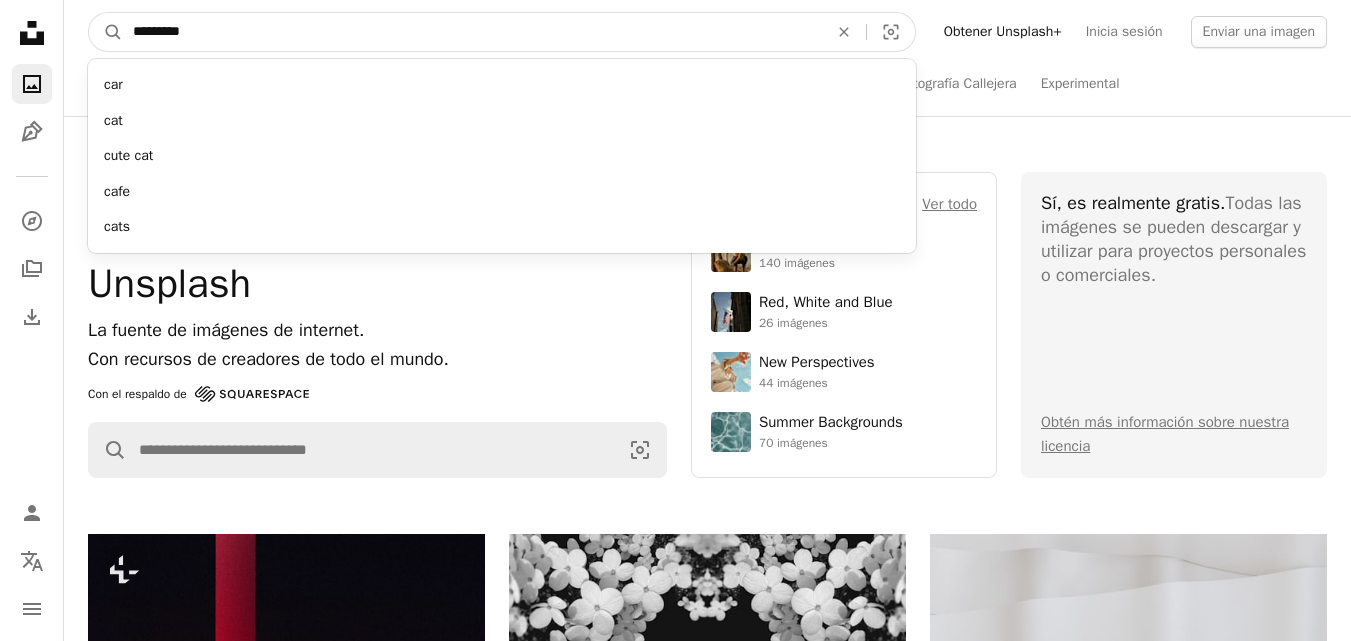 type on "*********" 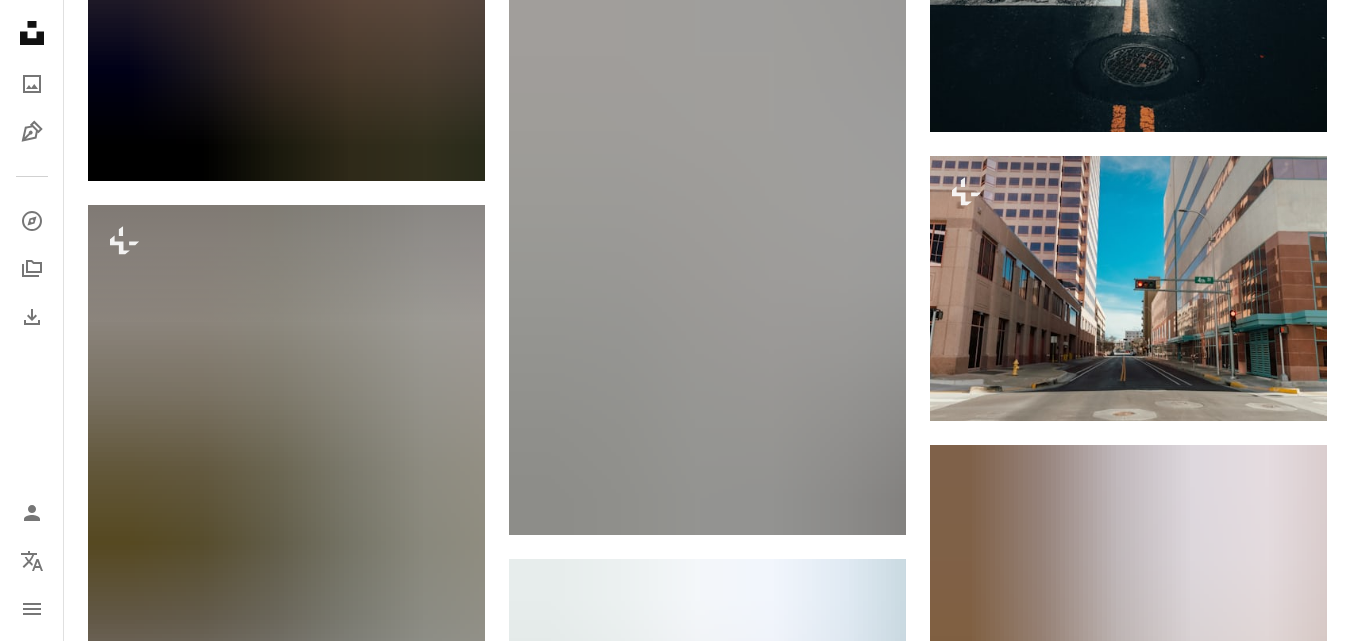 scroll, scrollTop: 0, scrollLeft: 0, axis: both 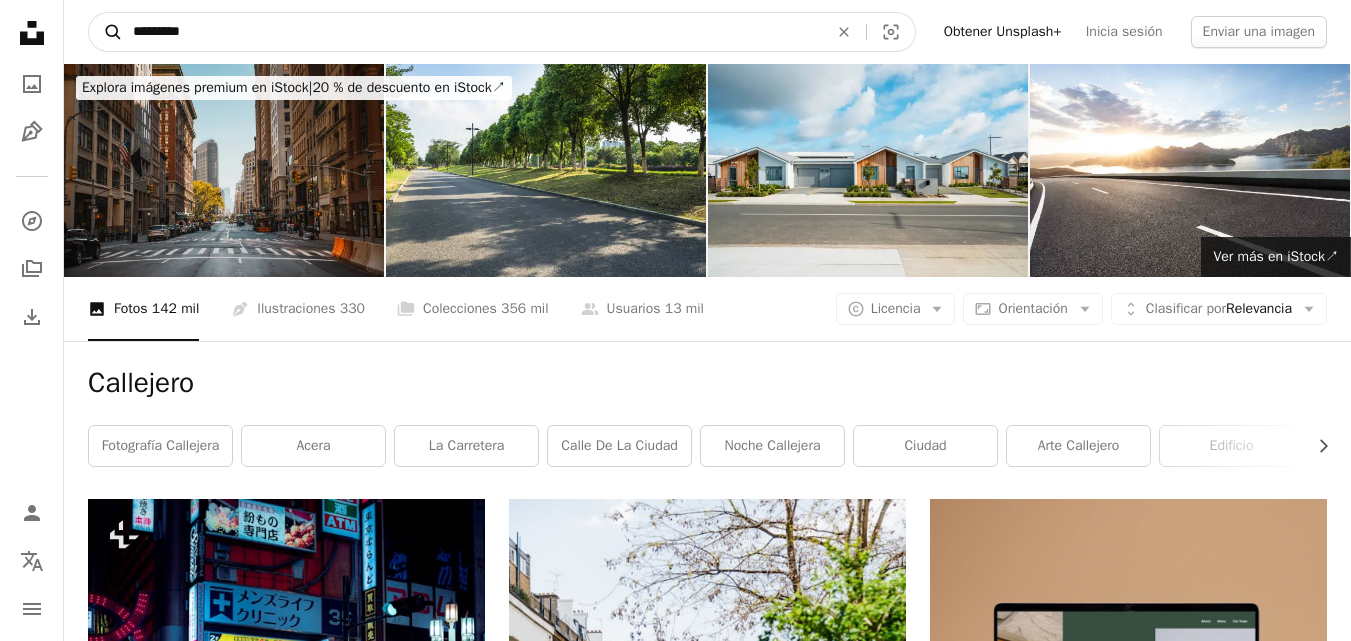 drag, startPoint x: 200, startPoint y: 39, endPoint x: 122, endPoint y: 24, distance: 79.429214 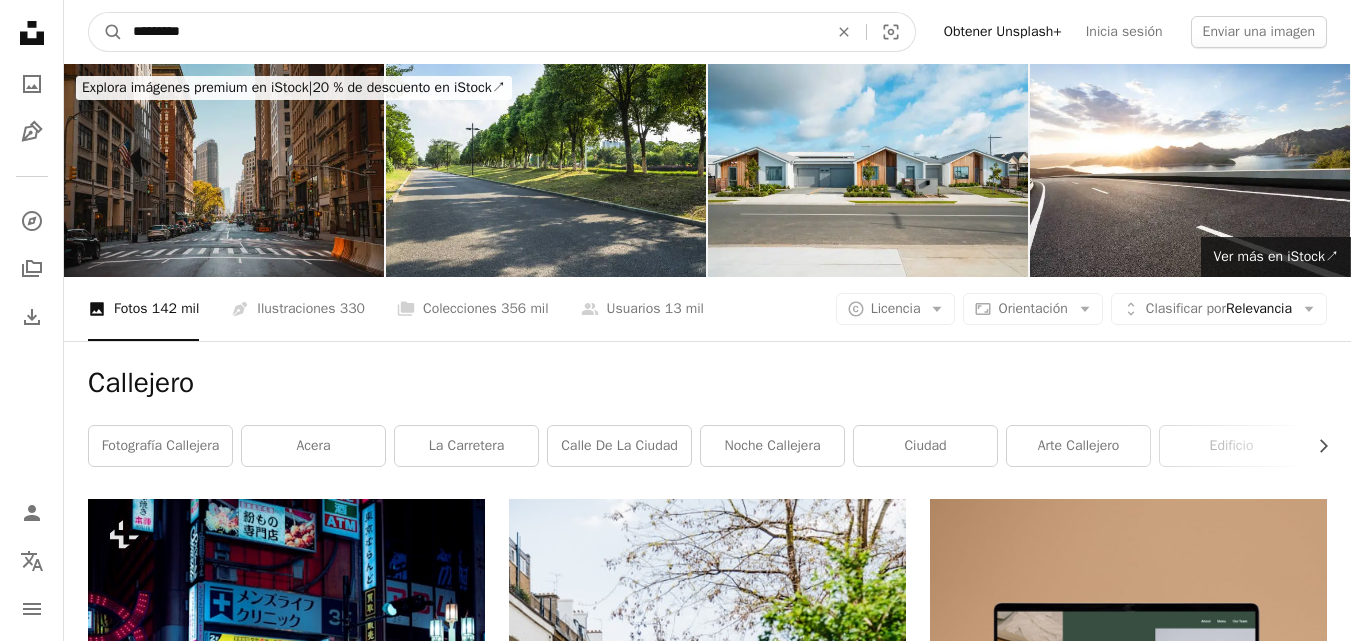 paste 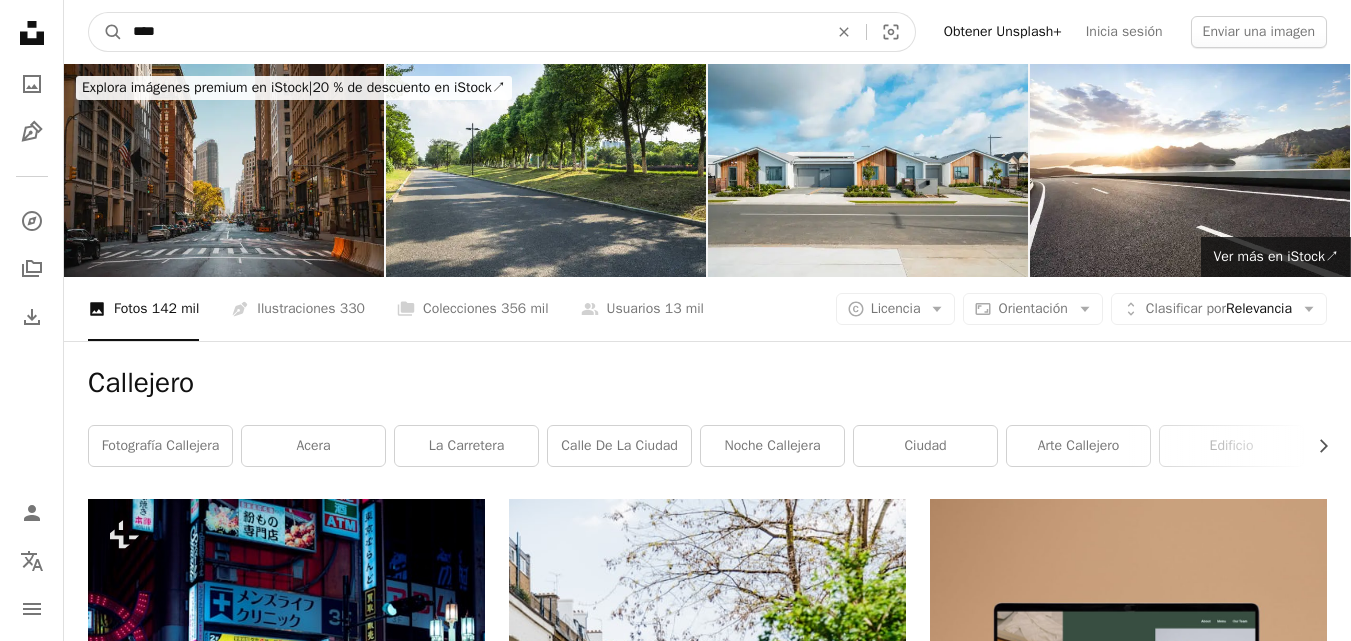 paste on "**" 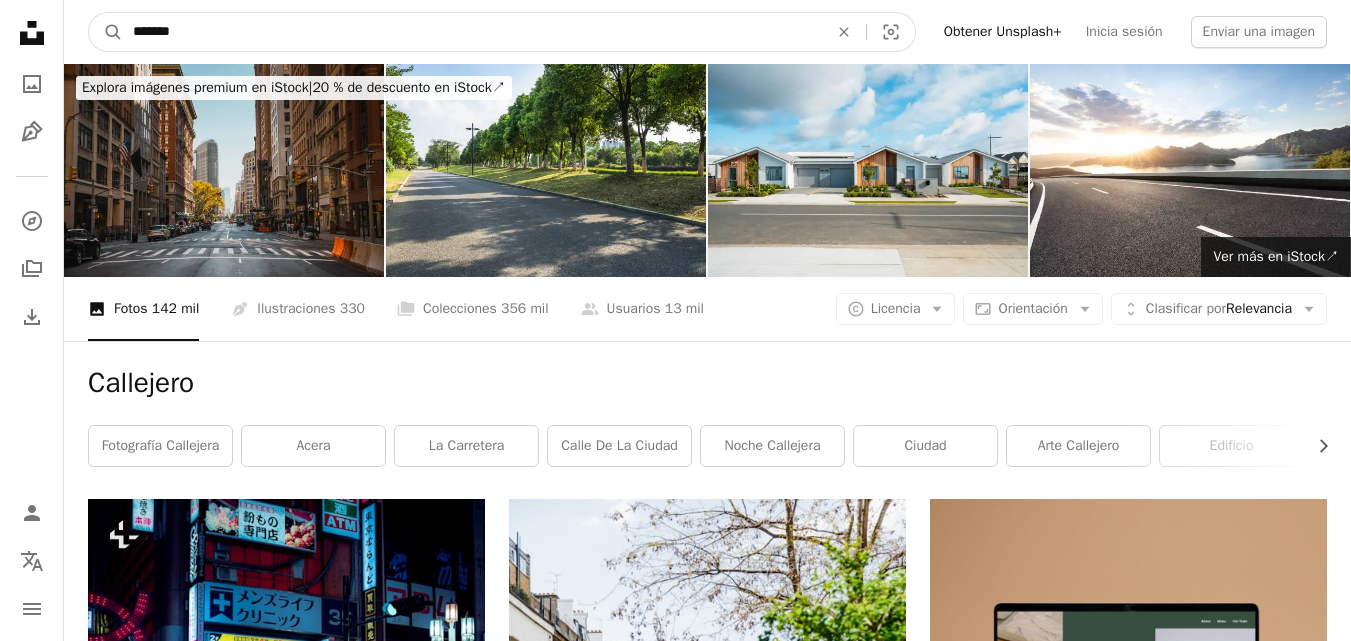 type on "*******" 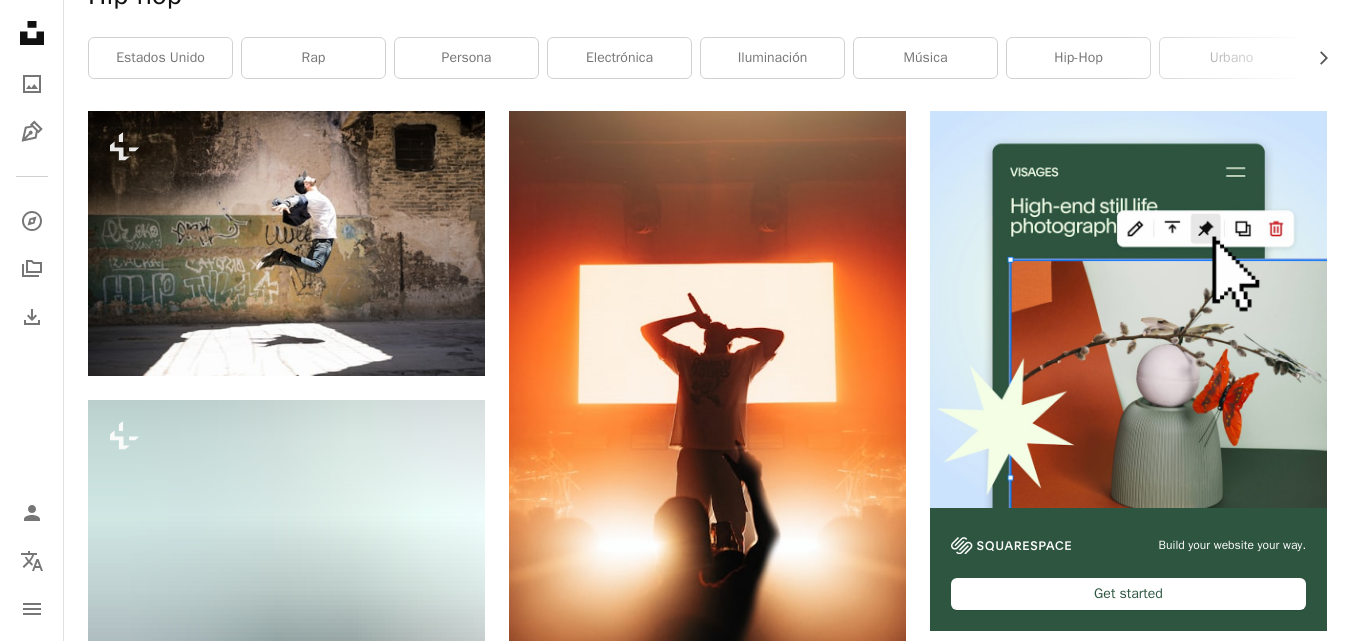 scroll, scrollTop: 395, scrollLeft: 0, axis: vertical 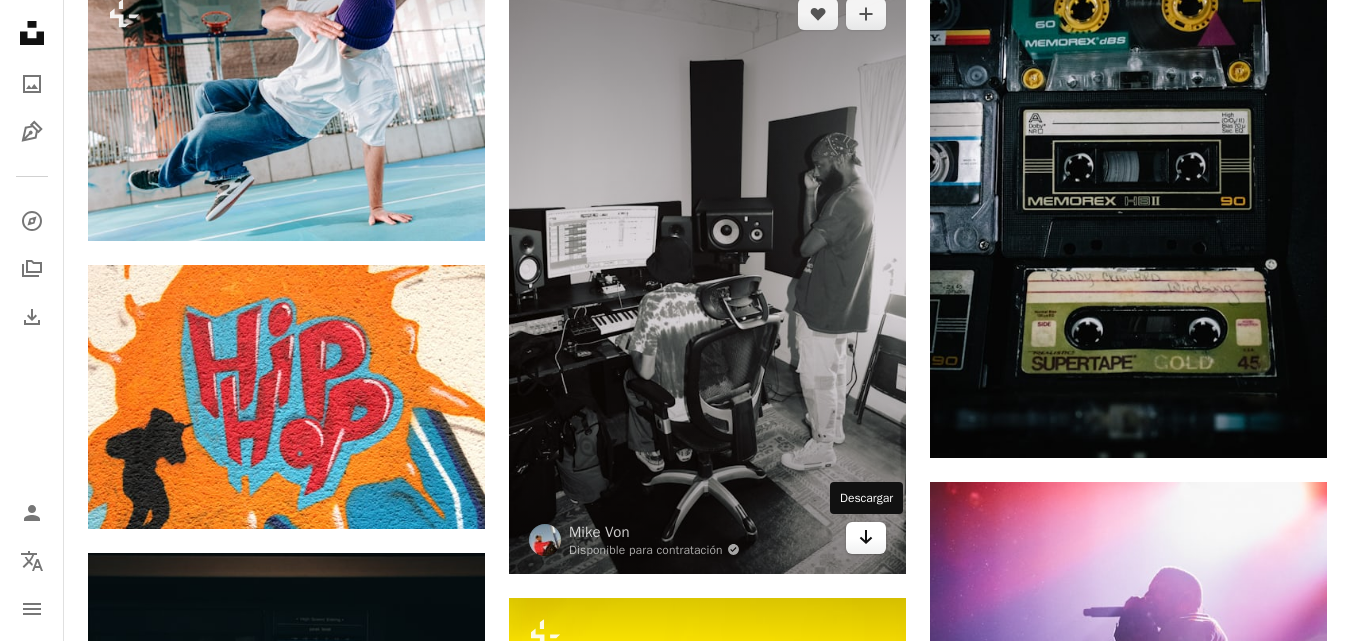 click 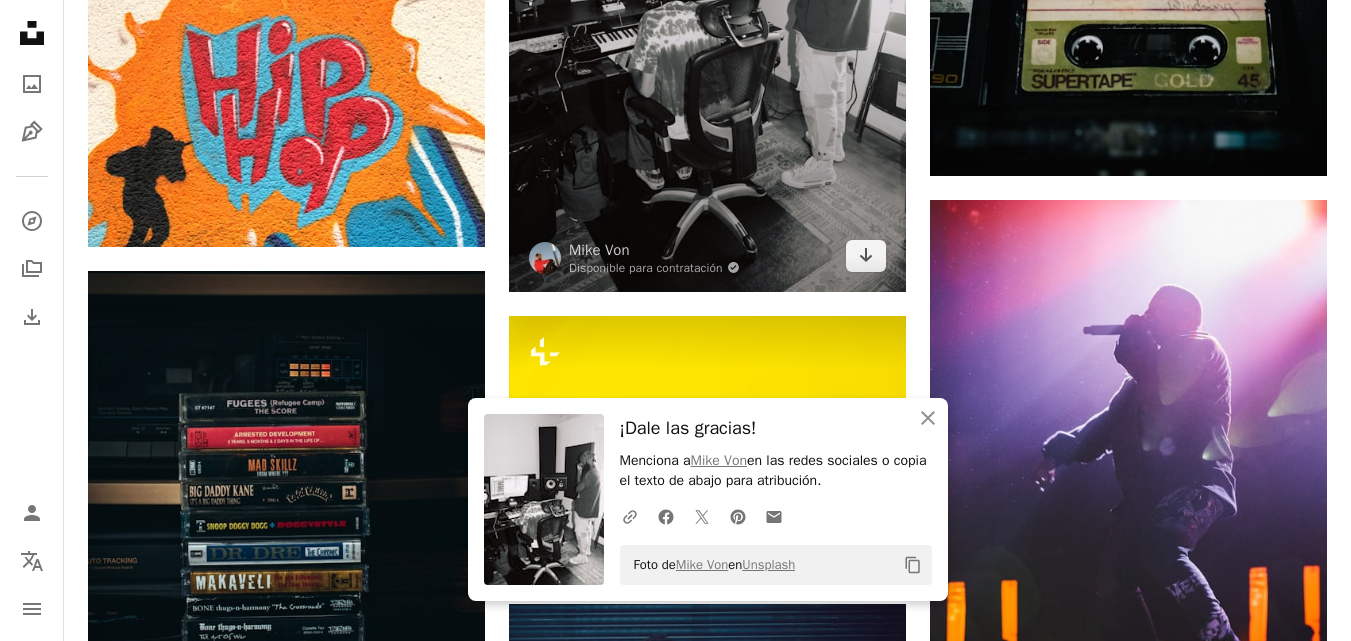 scroll, scrollTop: 1977, scrollLeft: 0, axis: vertical 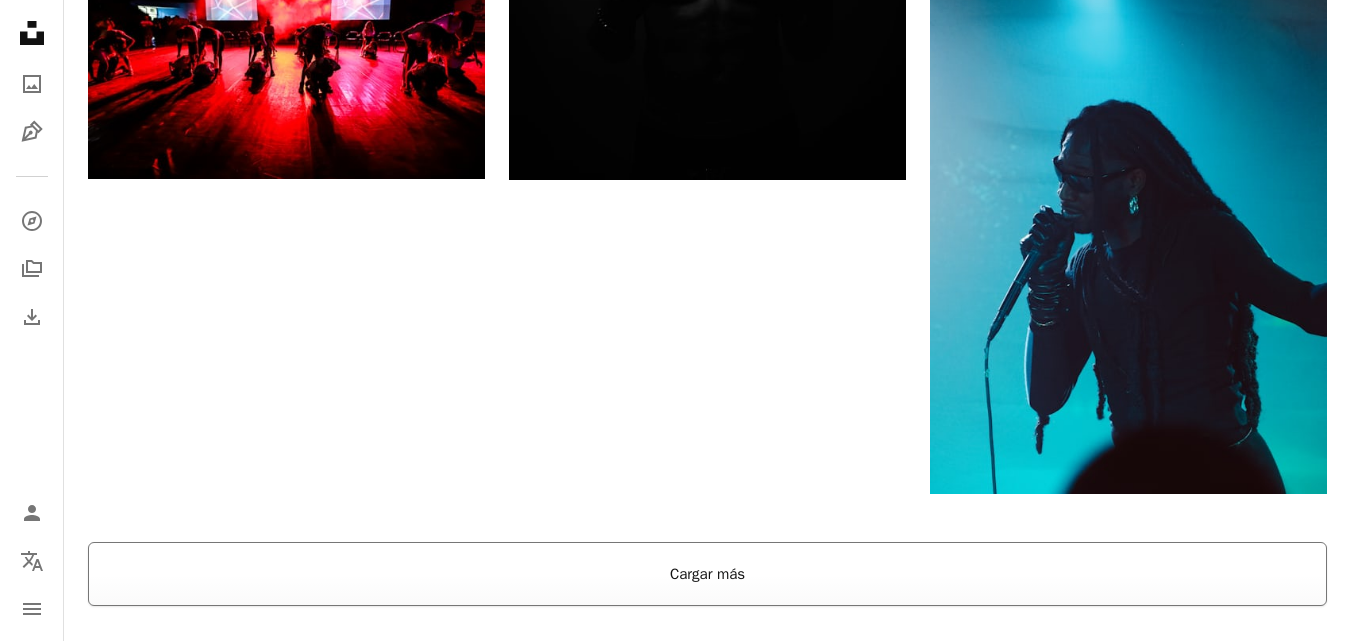 click on "Cargar más" at bounding box center [707, 574] 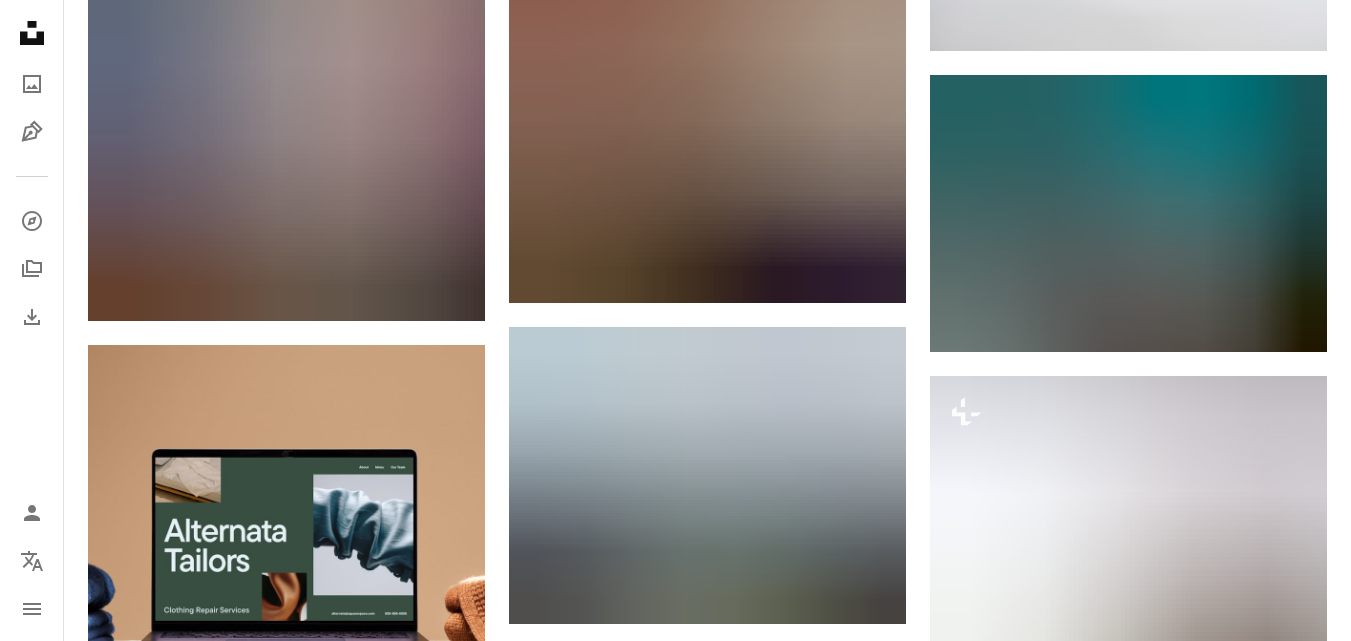 scroll, scrollTop: 4441, scrollLeft: 0, axis: vertical 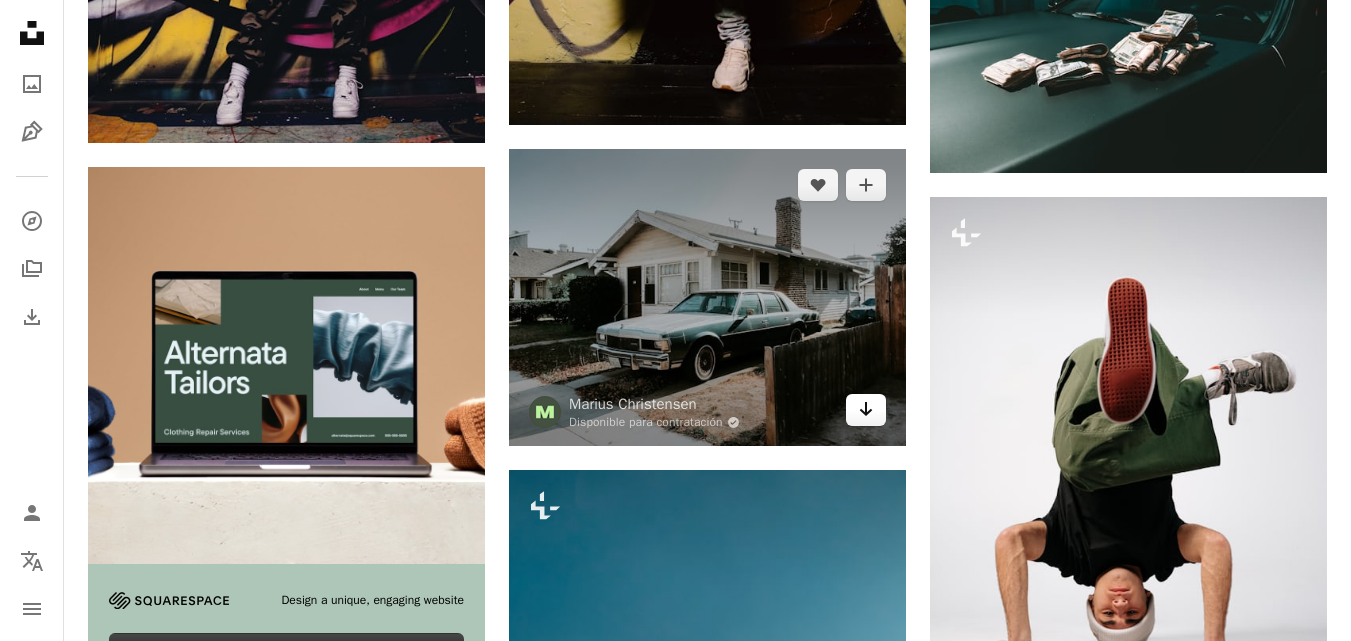 click 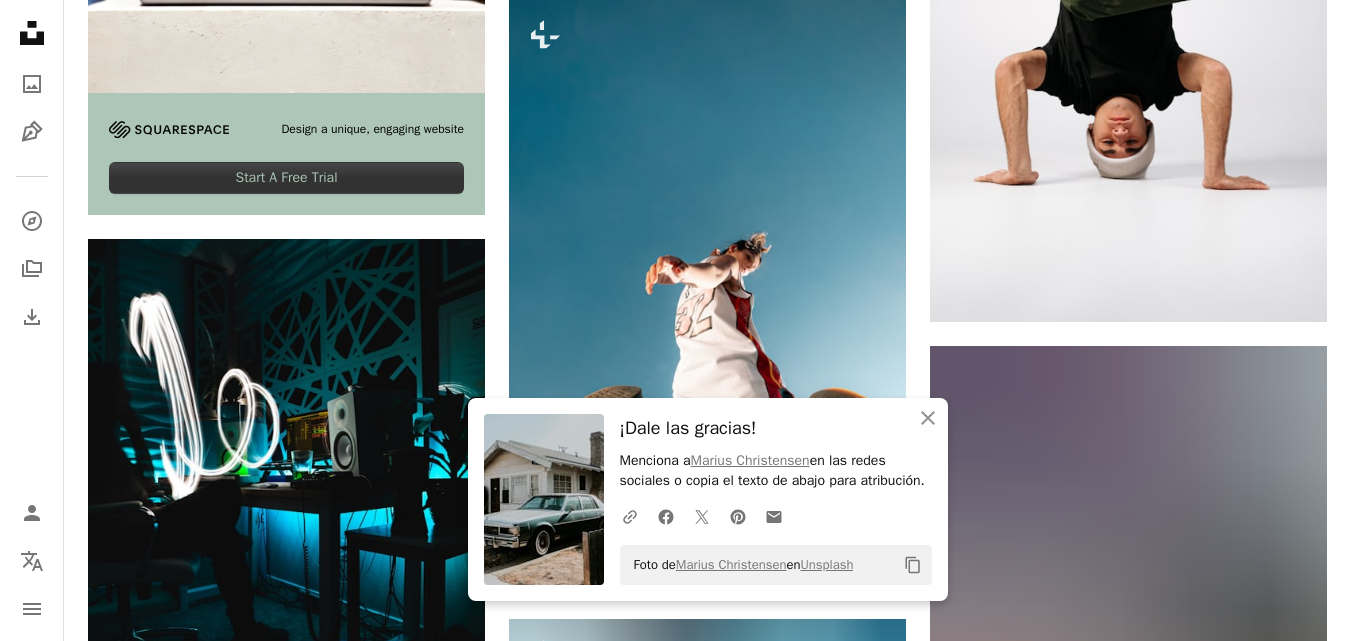 scroll, scrollTop: 4960, scrollLeft: 0, axis: vertical 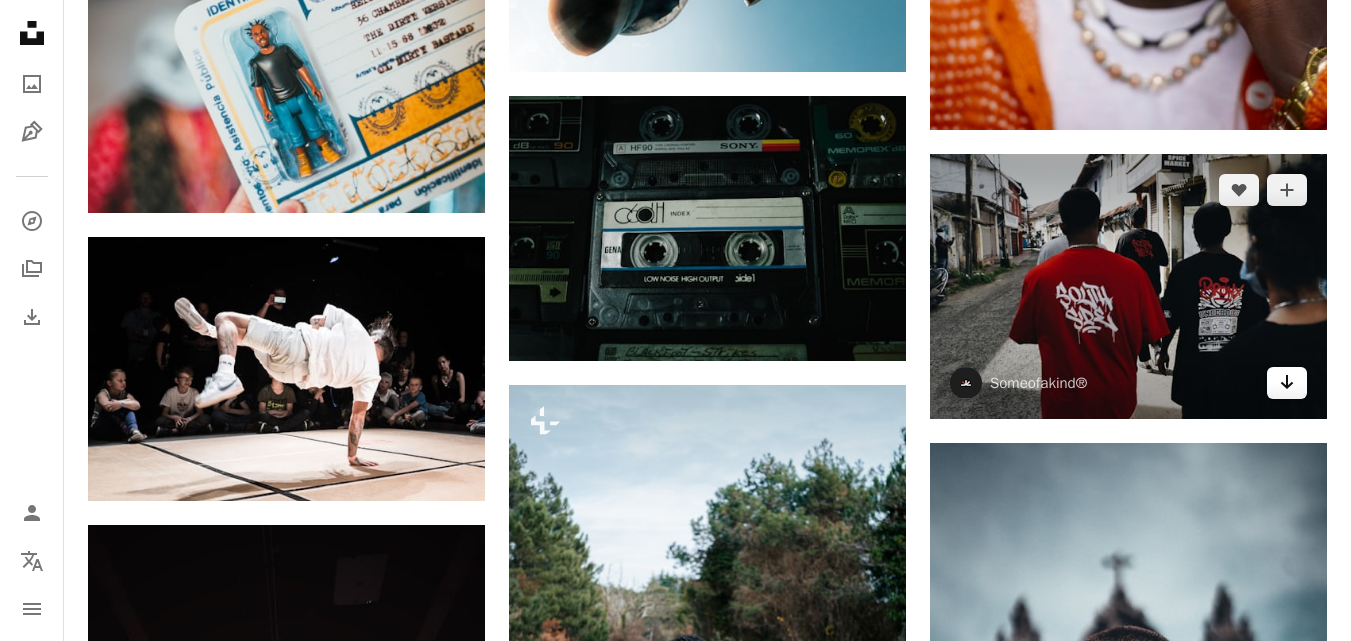 click 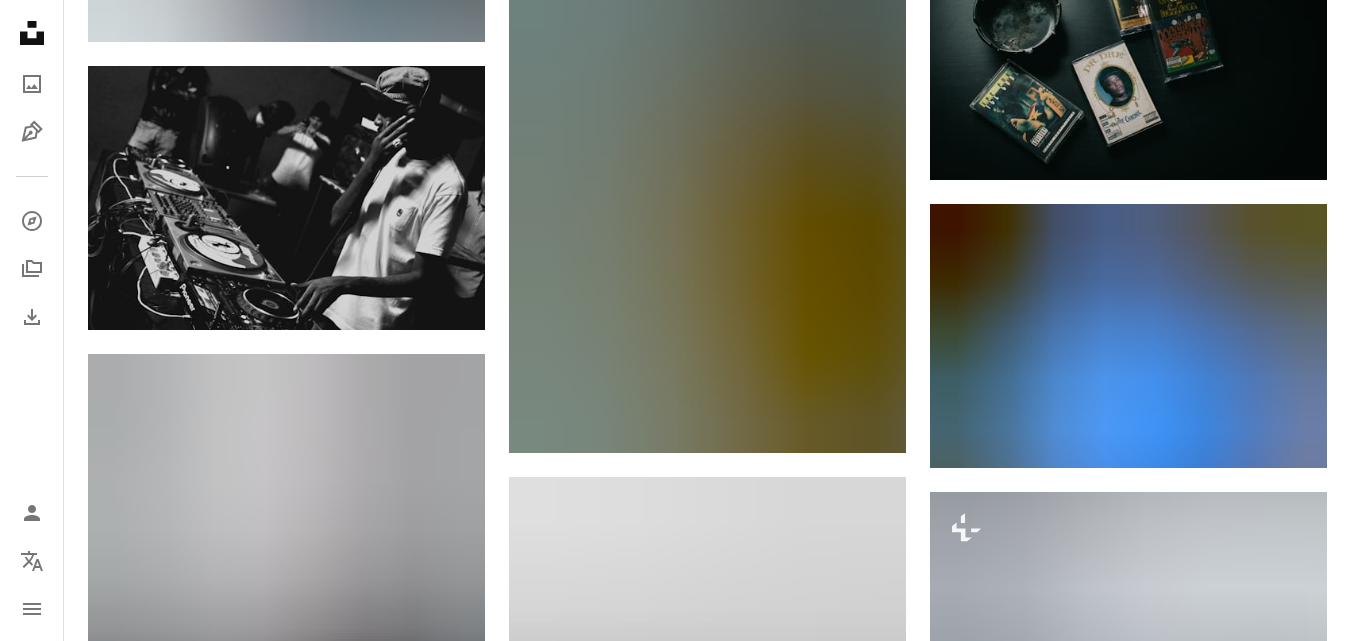 scroll, scrollTop: 7326, scrollLeft: 0, axis: vertical 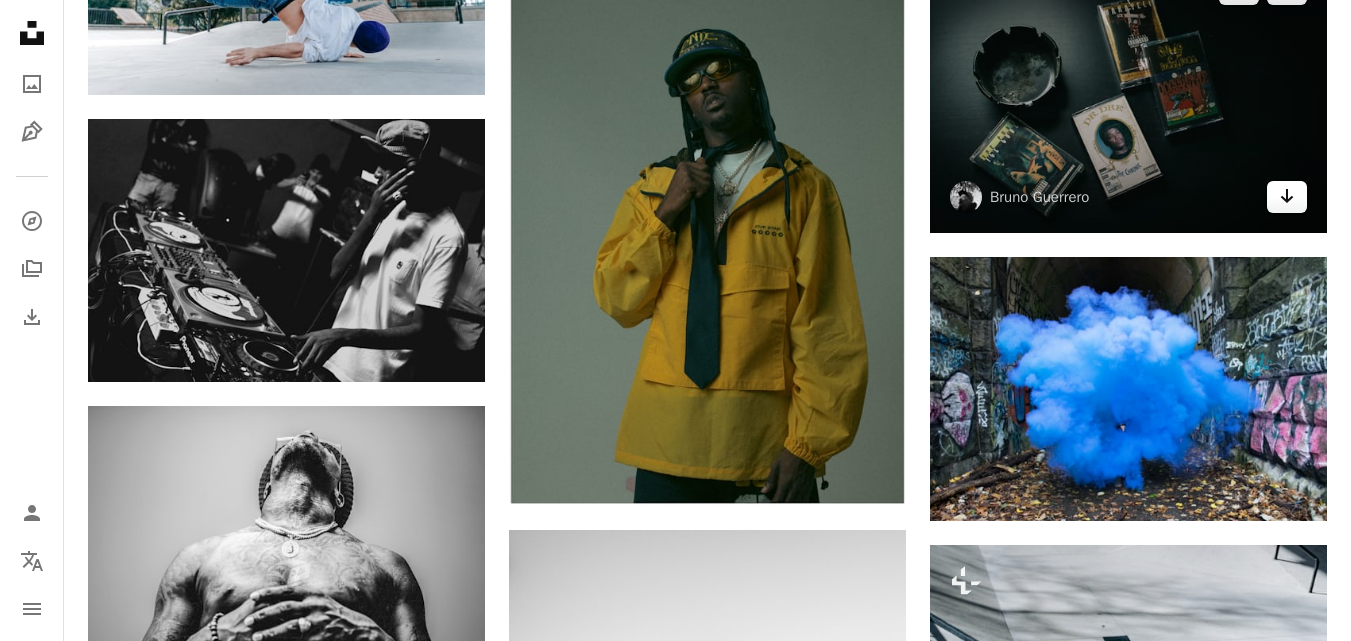 click on "Arrow pointing down" 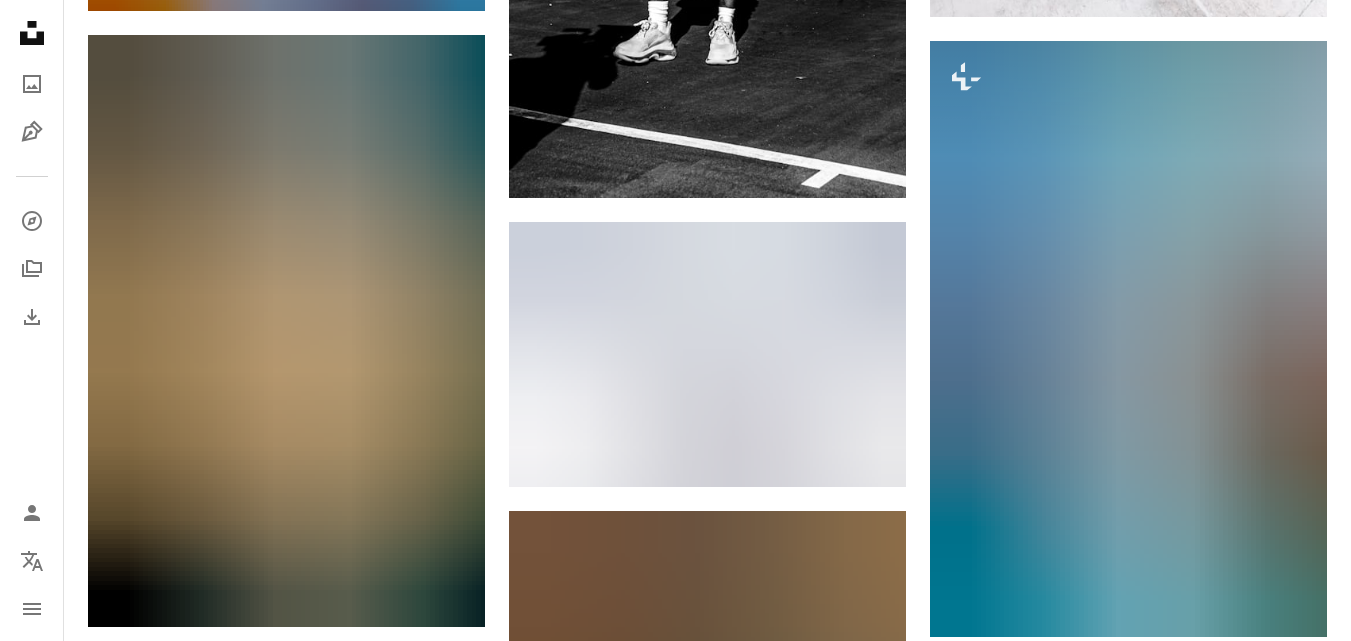 scroll, scrollTop: 8323, scrollLeft: 0, axis: vertical 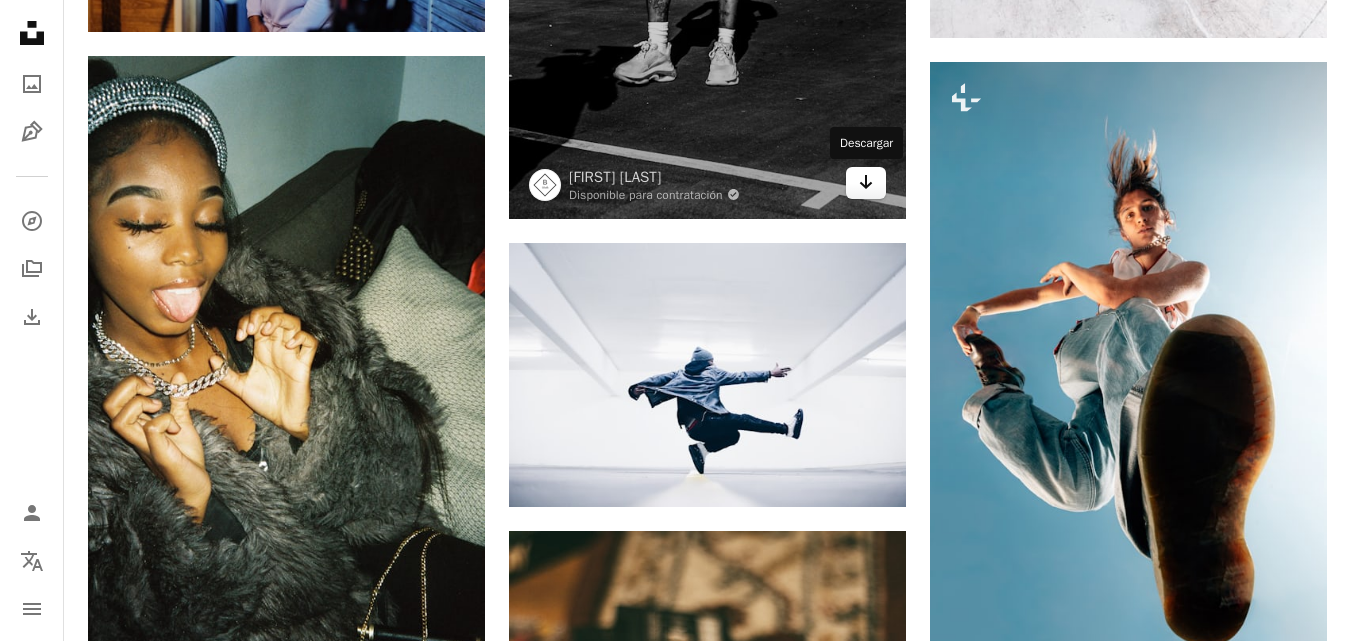click on "Arrow pointing down" 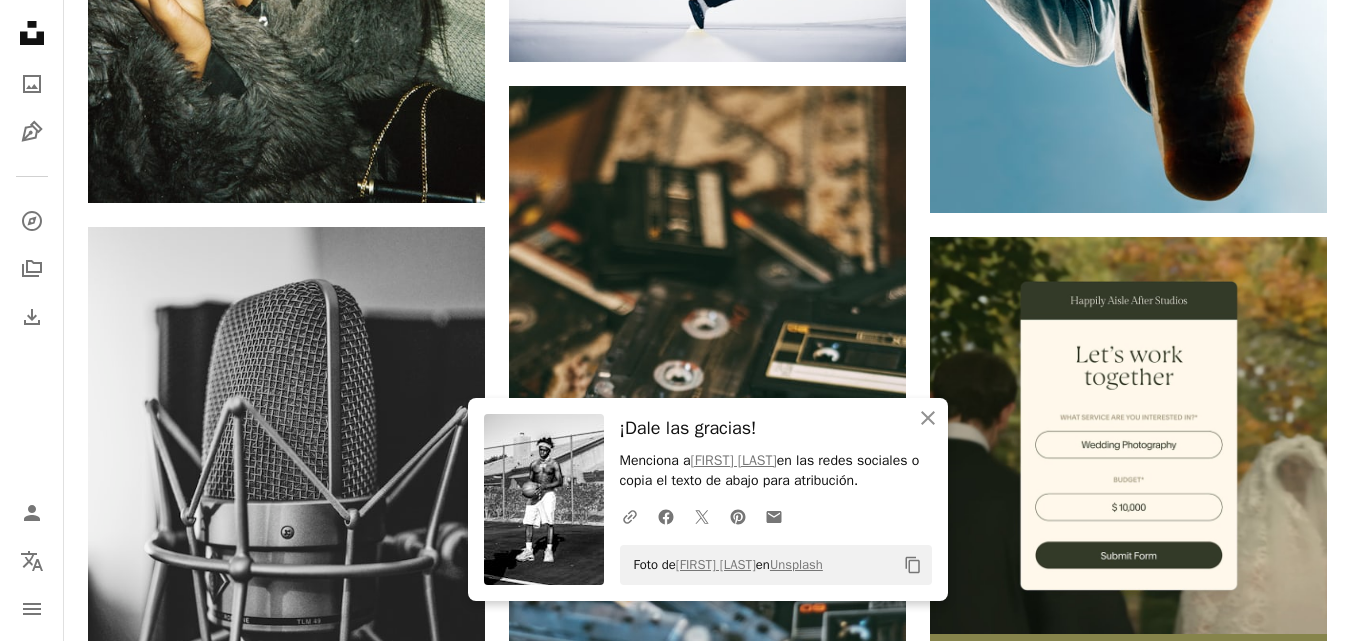 scroll, scrollTop: 8747, scrollLeft: 0, axis: vertical 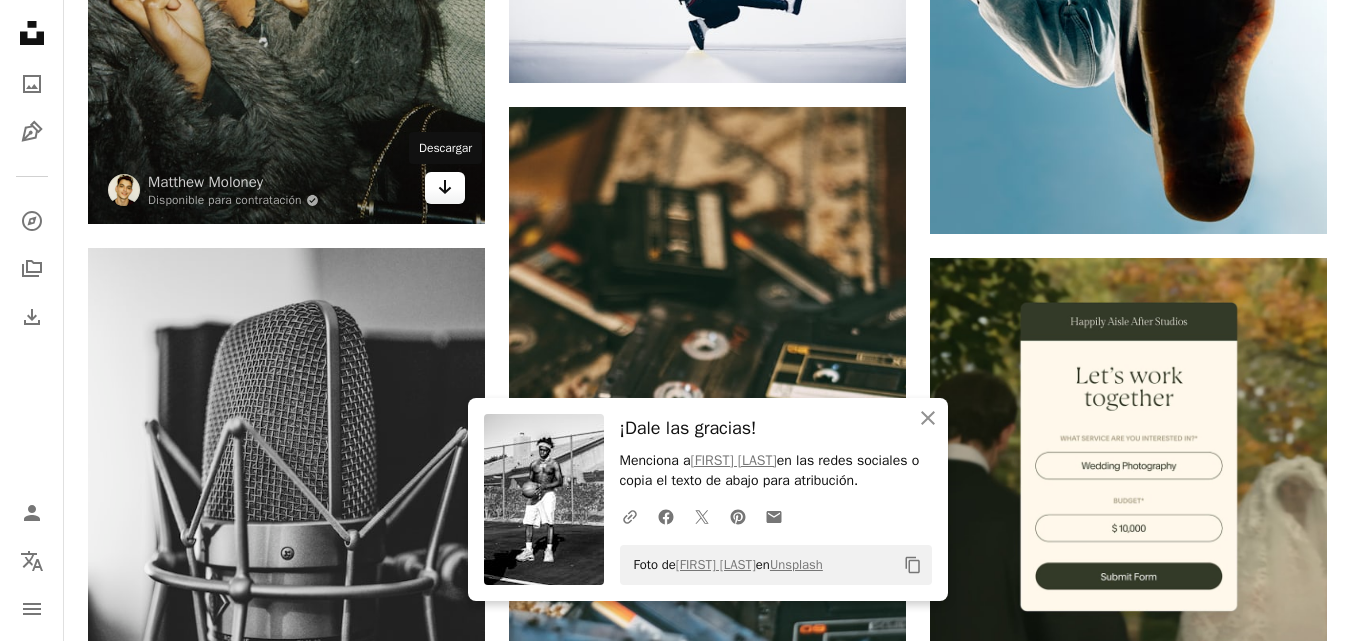 click on "Arrow pointing down" 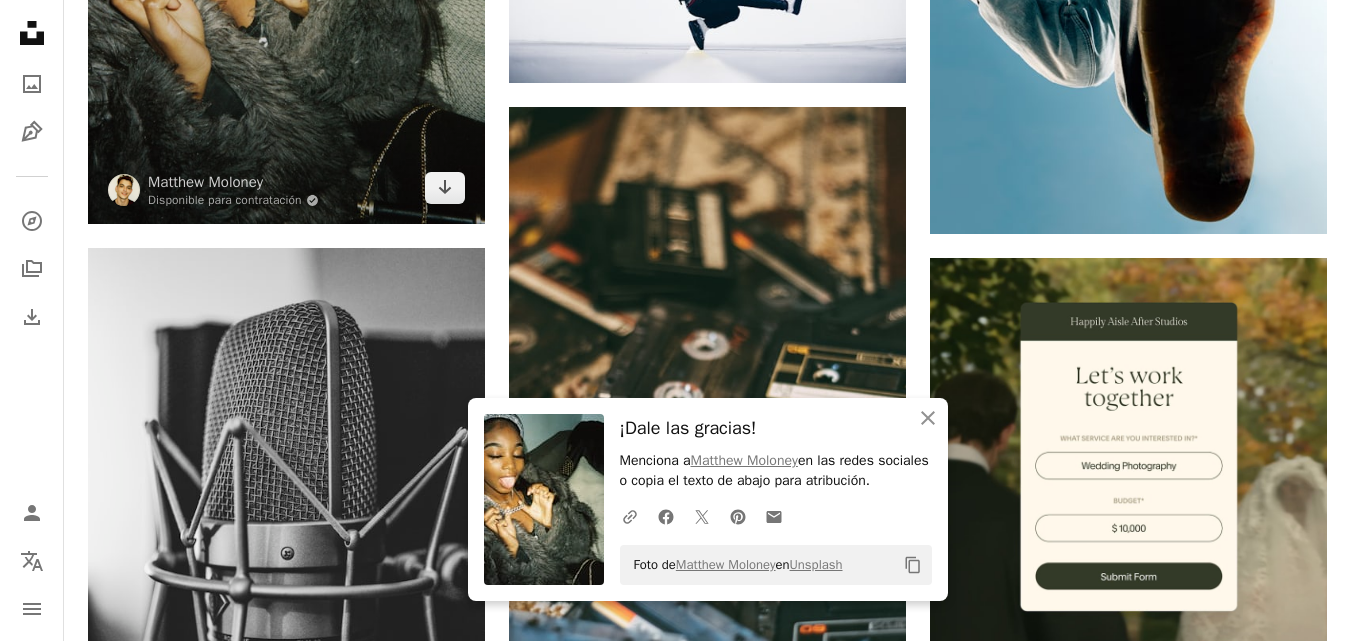scroll, scrollTop: 8768, scrollLeft: 0, axis: vertical 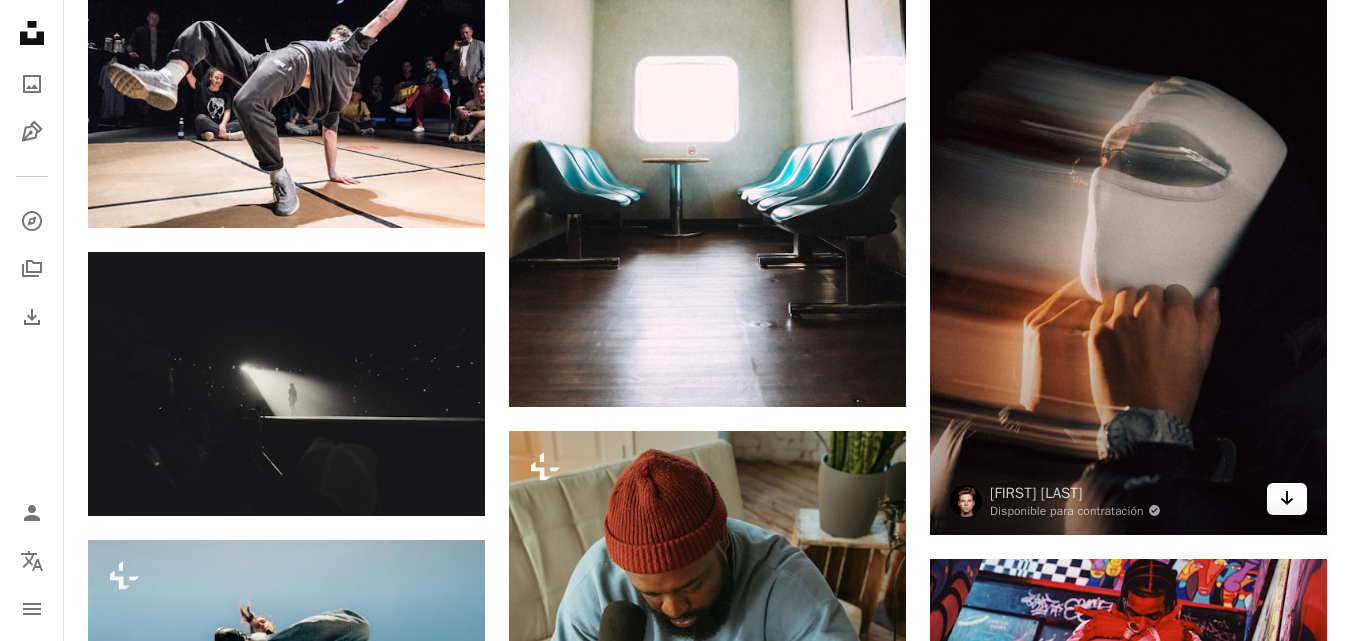 click on "Arrow pointing down" 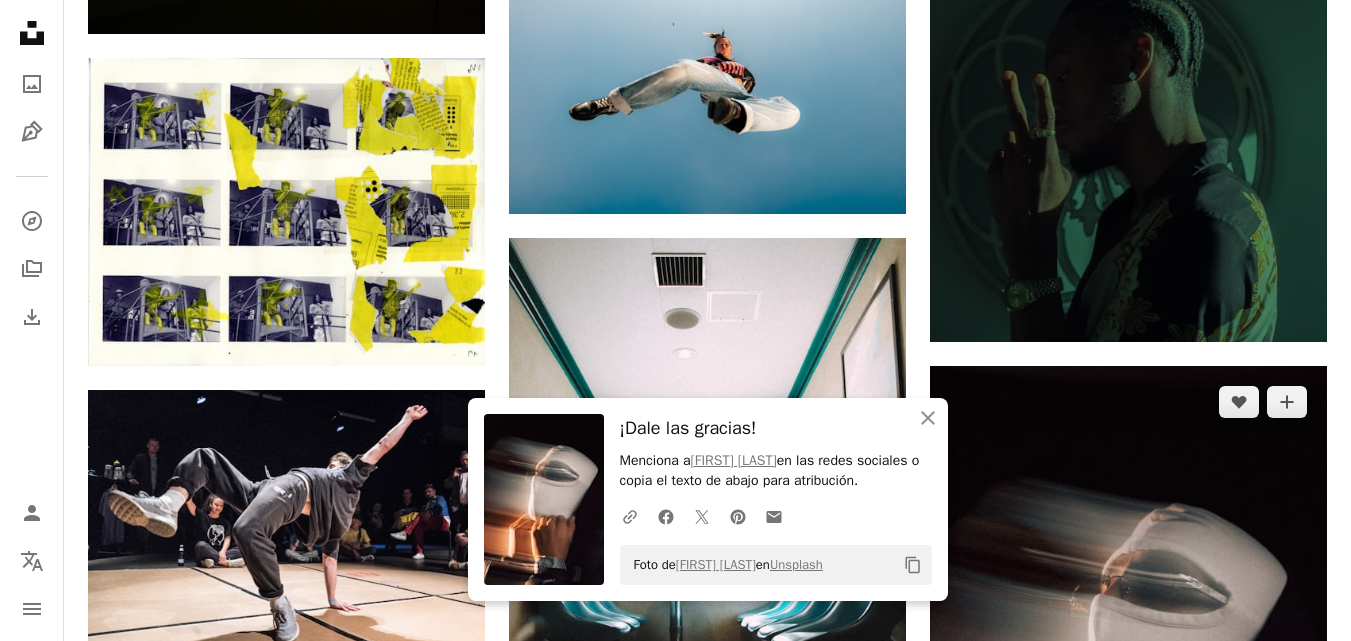scroll, scrollTop: 11461, scrollLeft: 0, axis: vertical 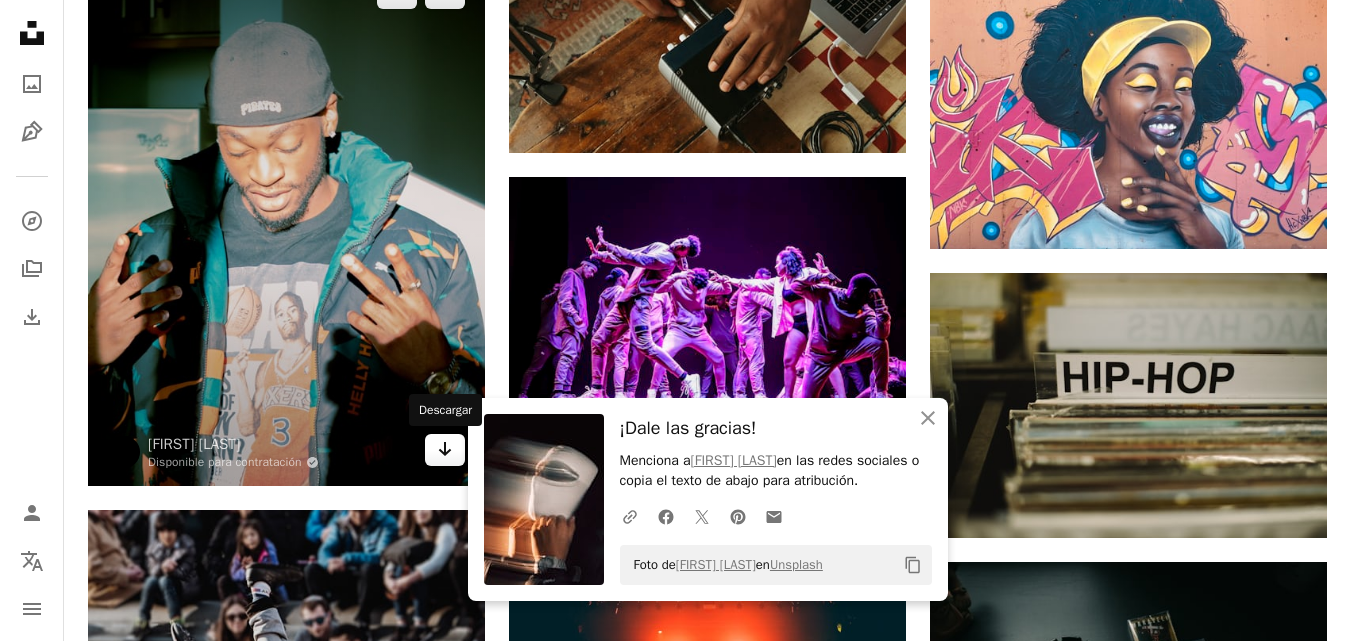 click on "Arrow pointing down" at bounding box center (445, 450) 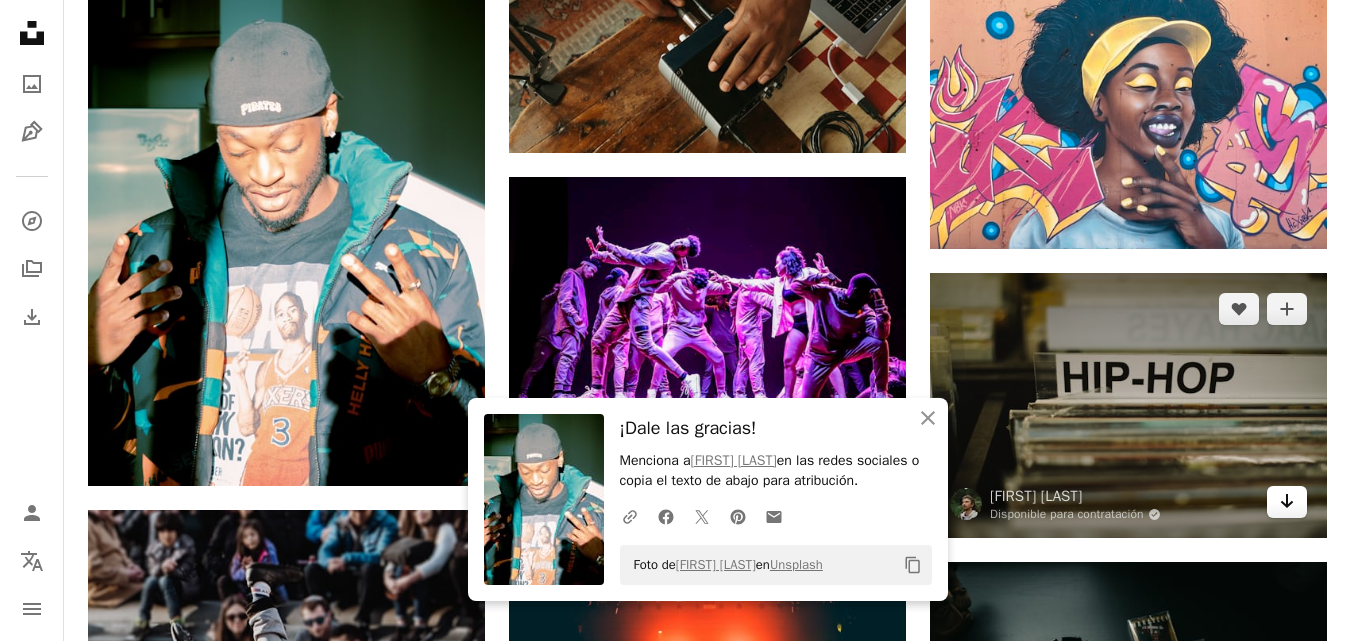 click on "Arrow pointing down" 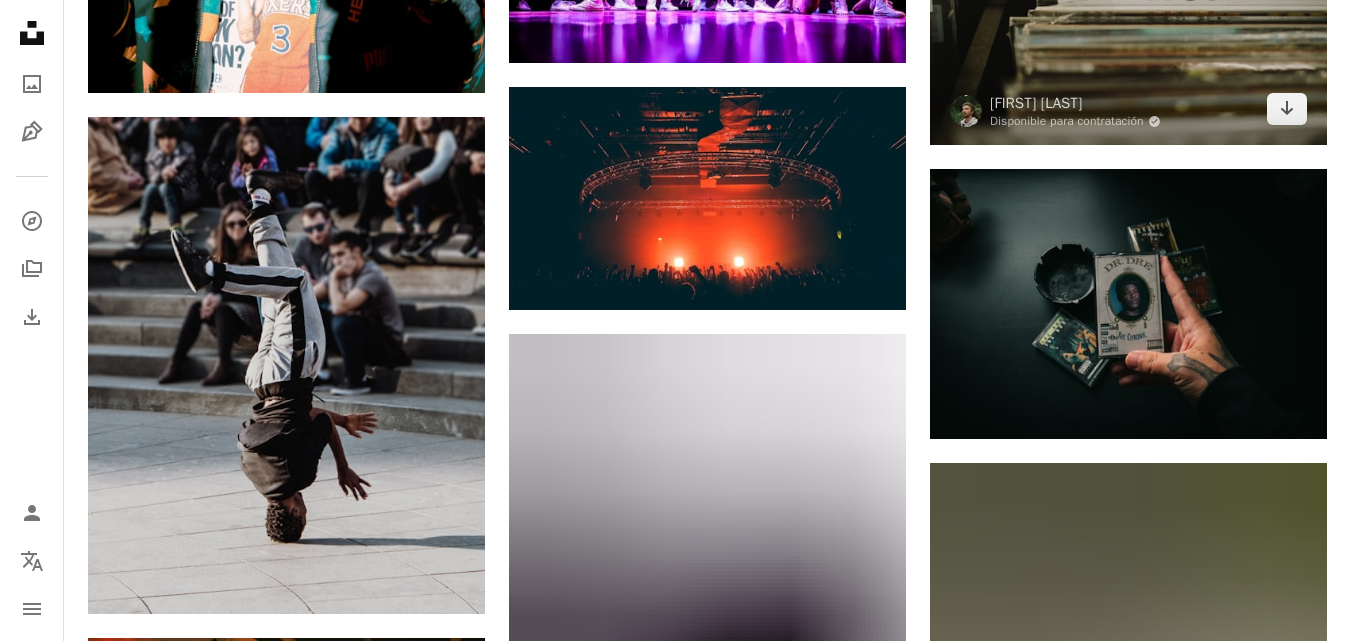 scroll, scrollTop: 13309, scrollLeft: 0, axis: vertical 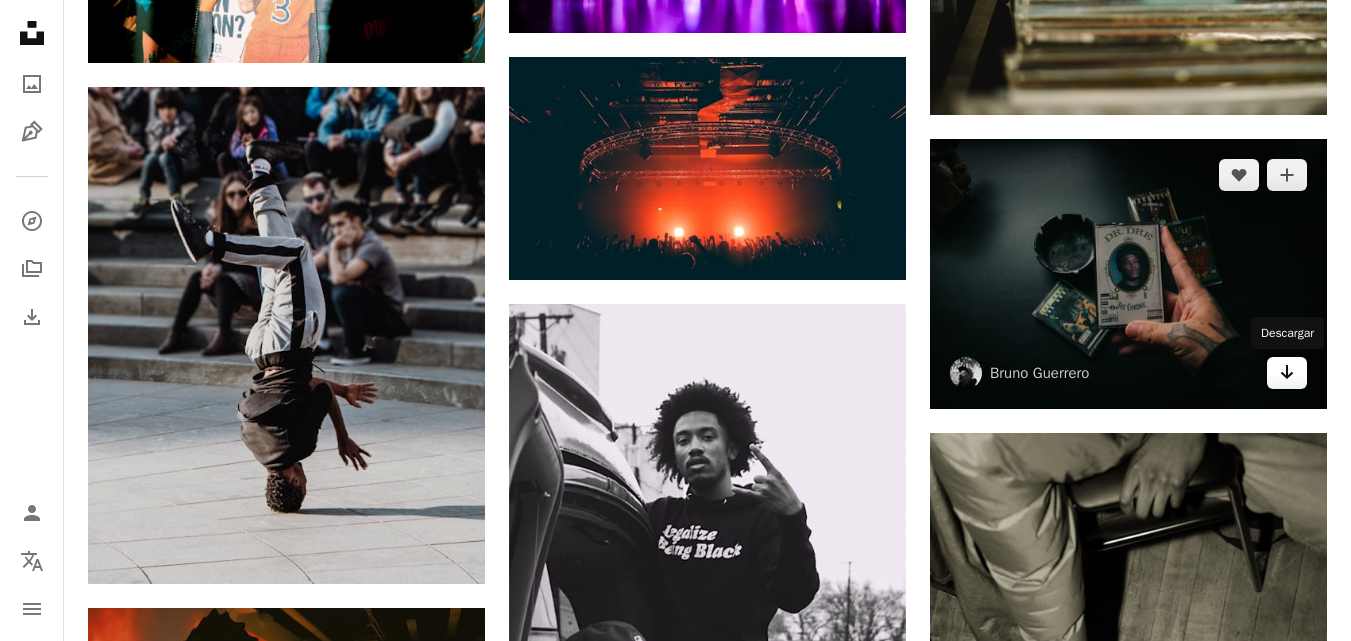 click on "Arrow pointing down" at bounding box center [1287, 373] 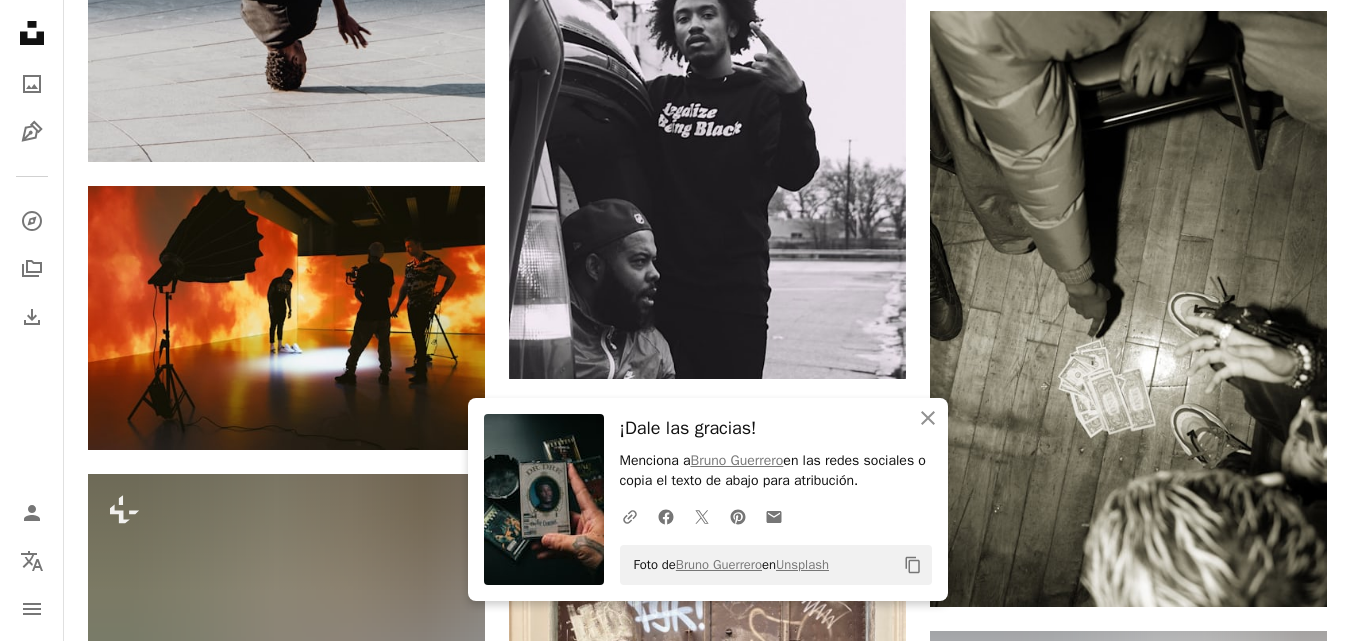 scroll, scrollTop: 13882, scrollLeft: 0, axis: vertical 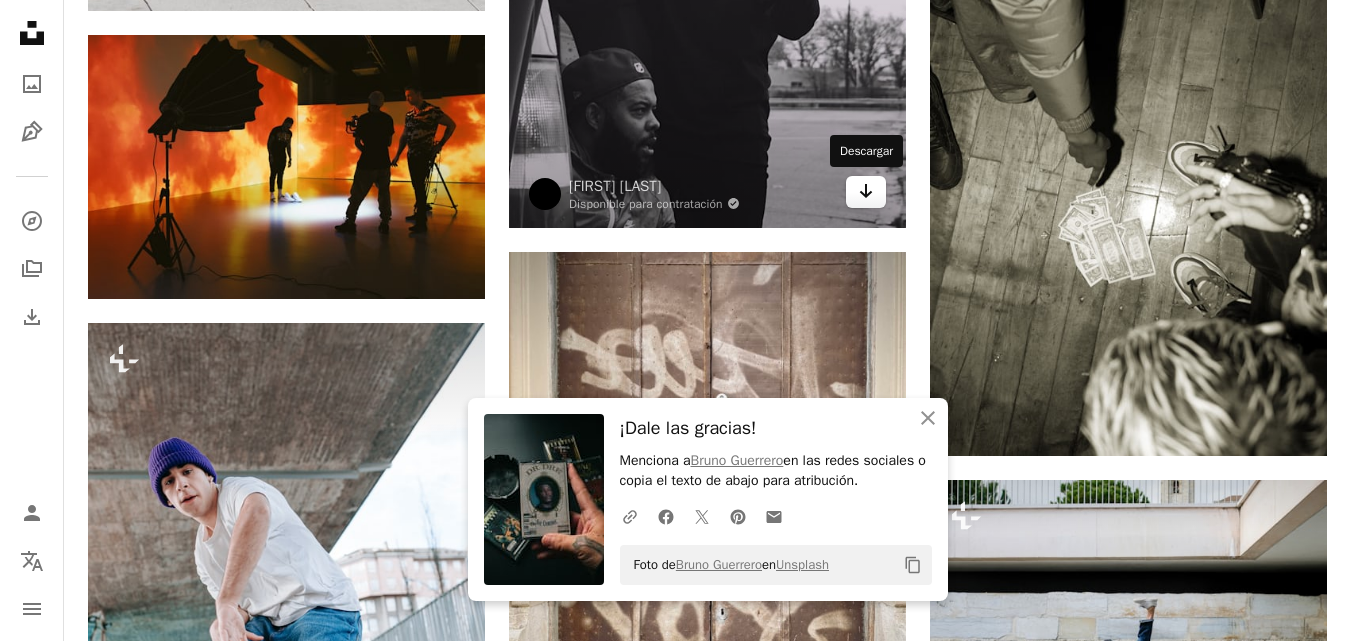 click on "Arrow pointing down" 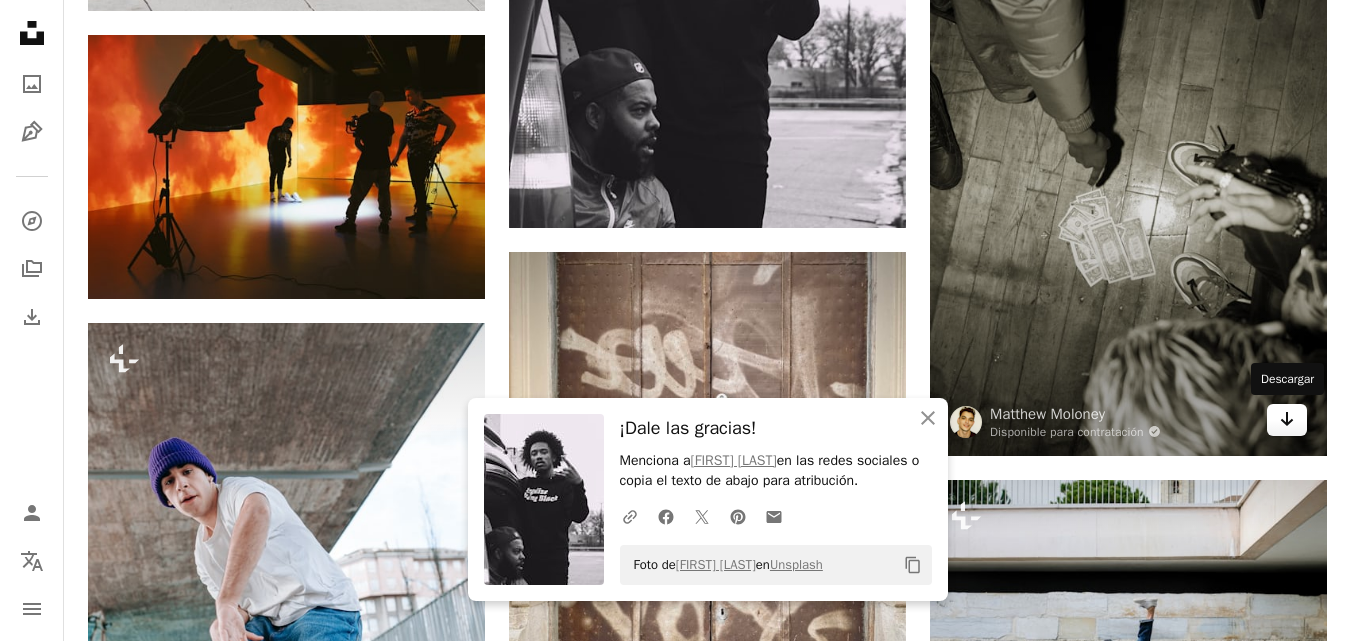 click on "Arrow pointing down" 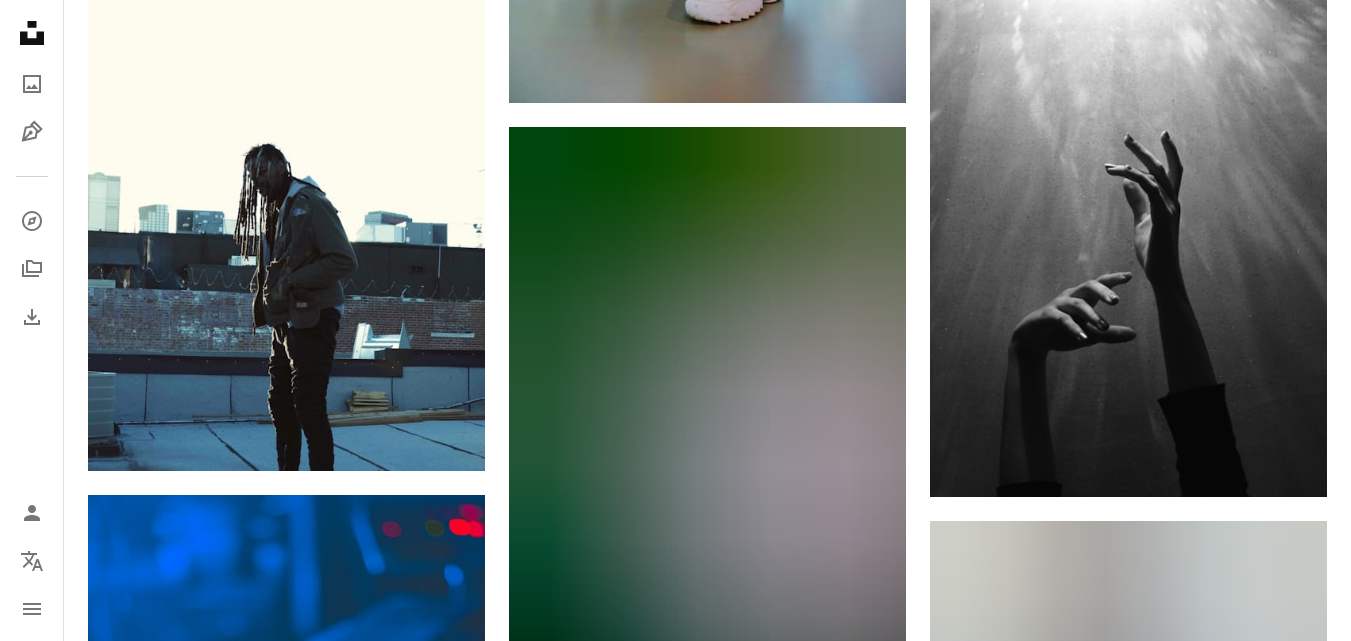 scroll, scrollTop: 18433, scrollLeft: 0, axis: vertical 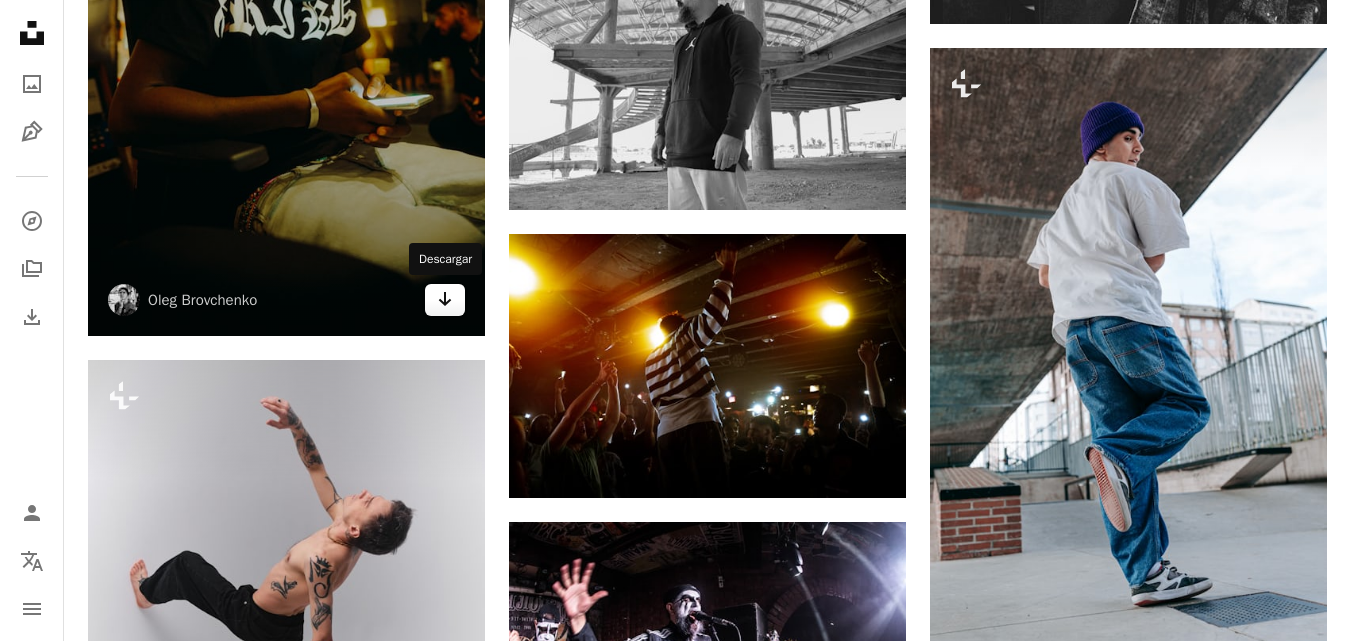 click on "Arrow pointing down" at bounding box center (445, 300) 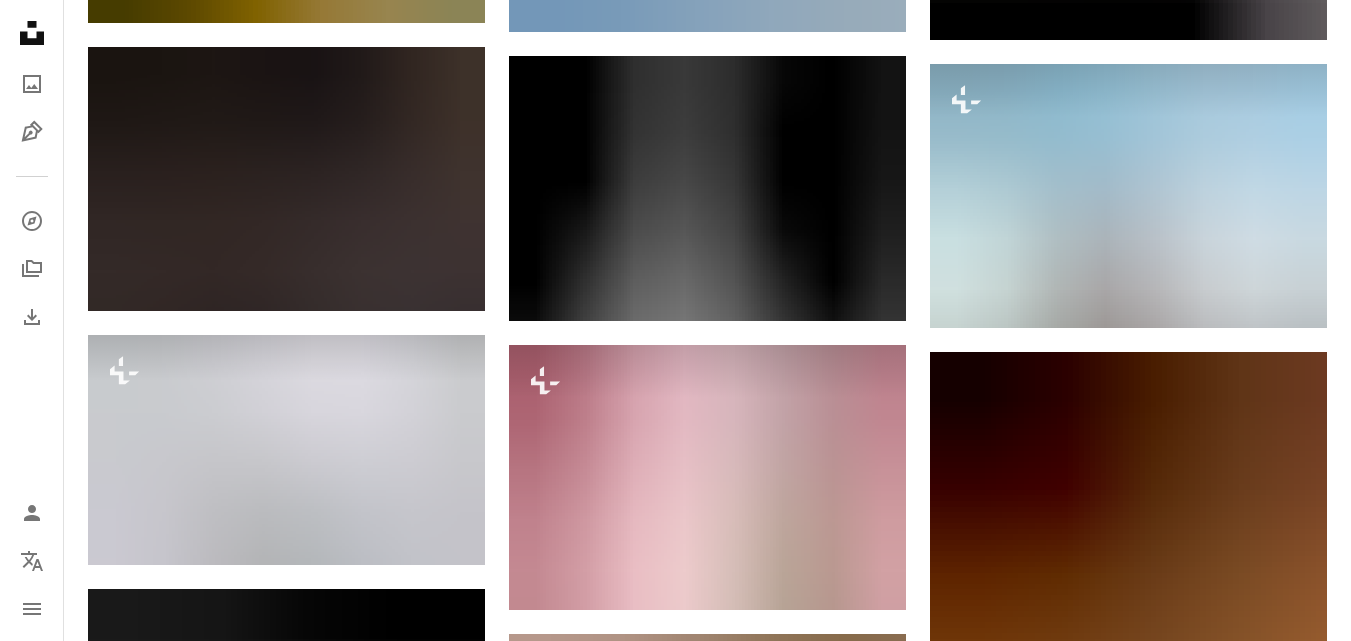 scroll, scrollTop: 30315, scrollLeft: 0, axis: vertical 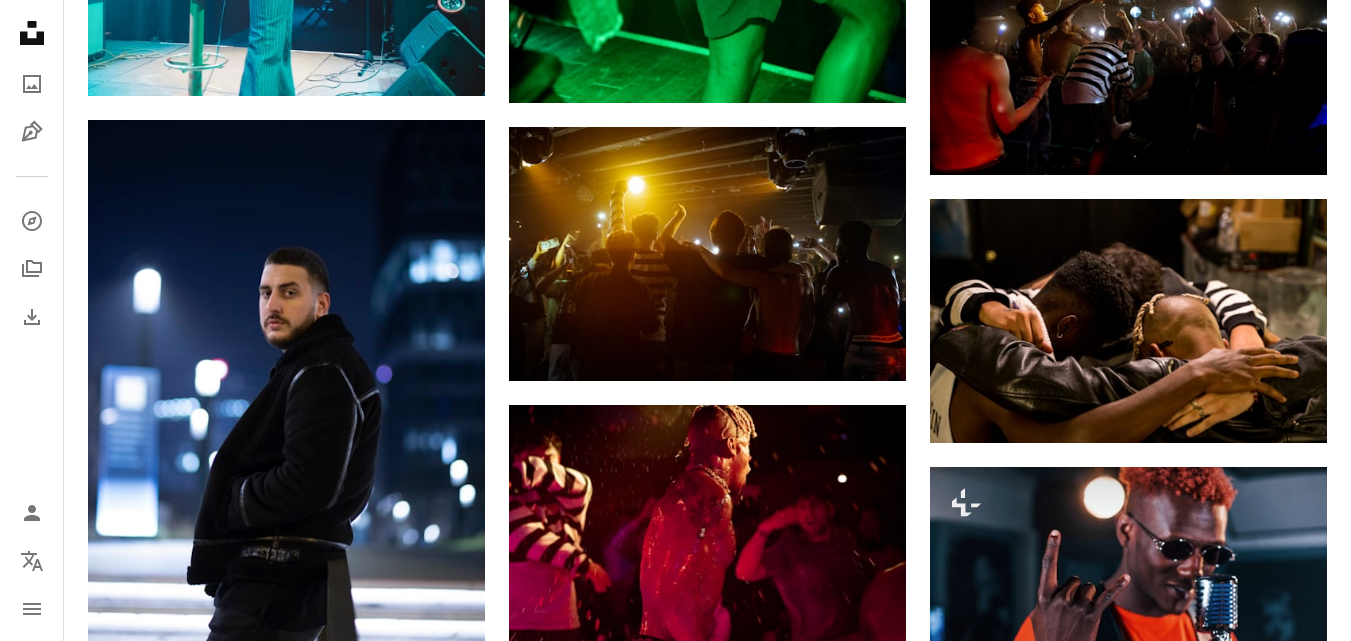 click on "Unsplash logo Página de inicio de Unsplash" 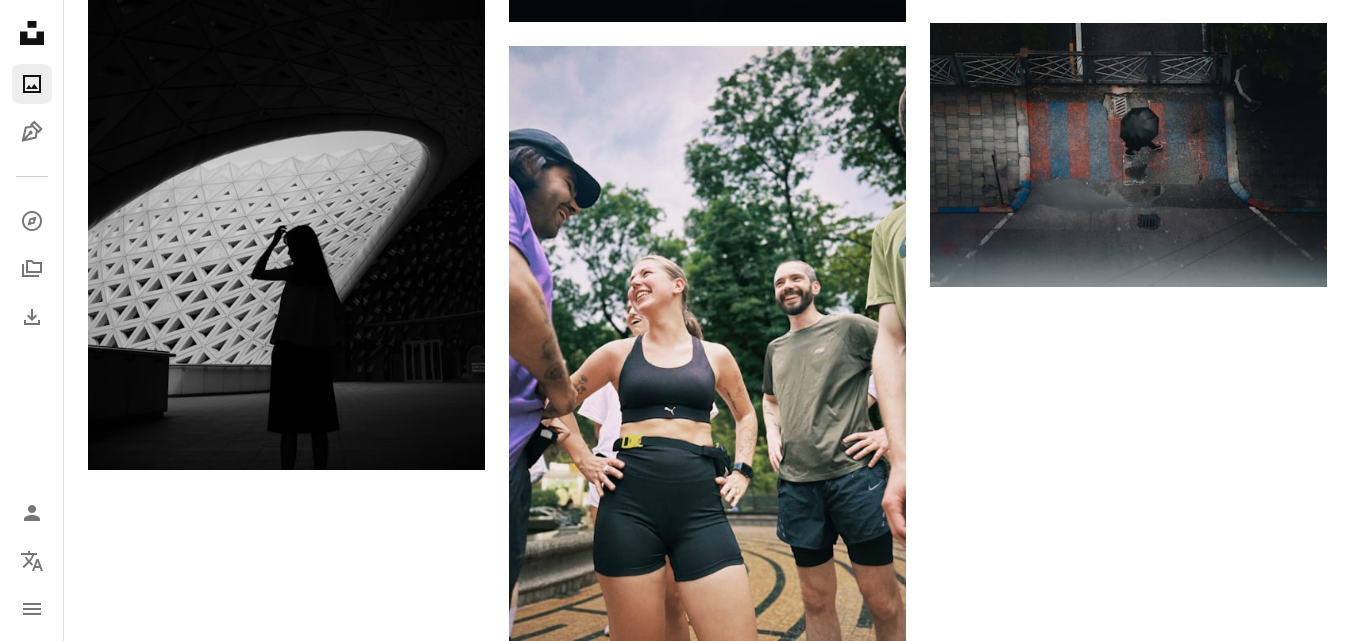 scroll, scrollTop: 0, scrollLeft: 0, axis: both 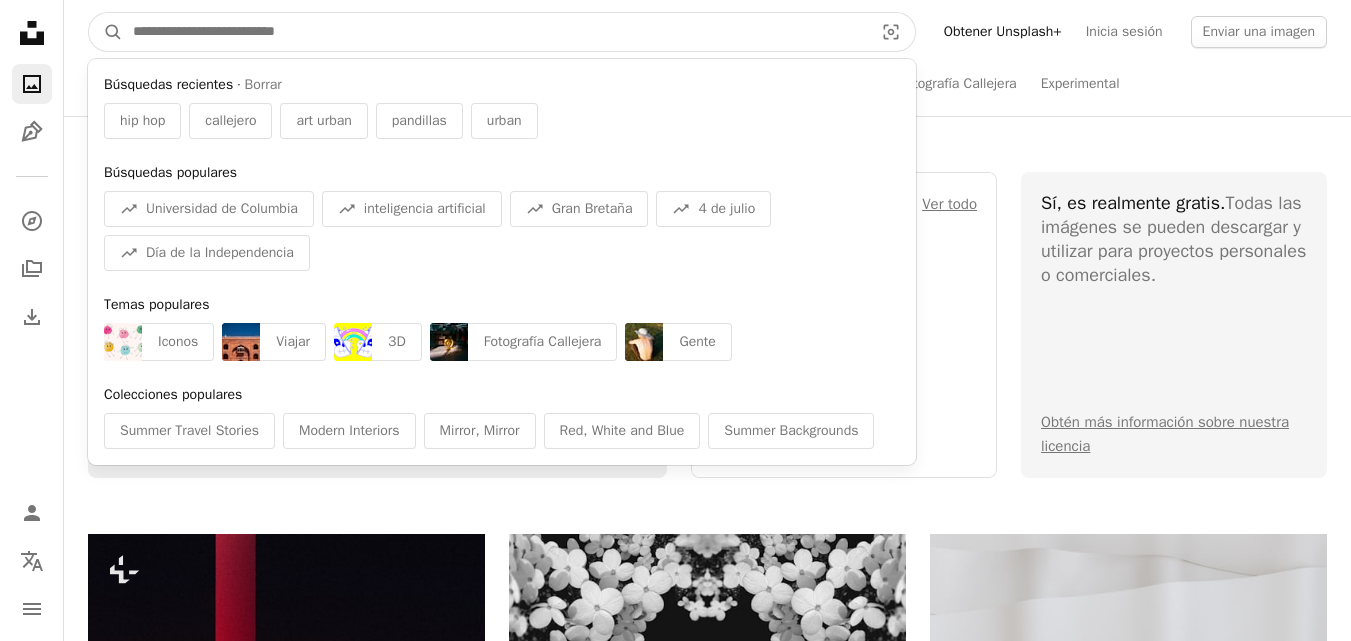 click at bounding box center [495, 32] 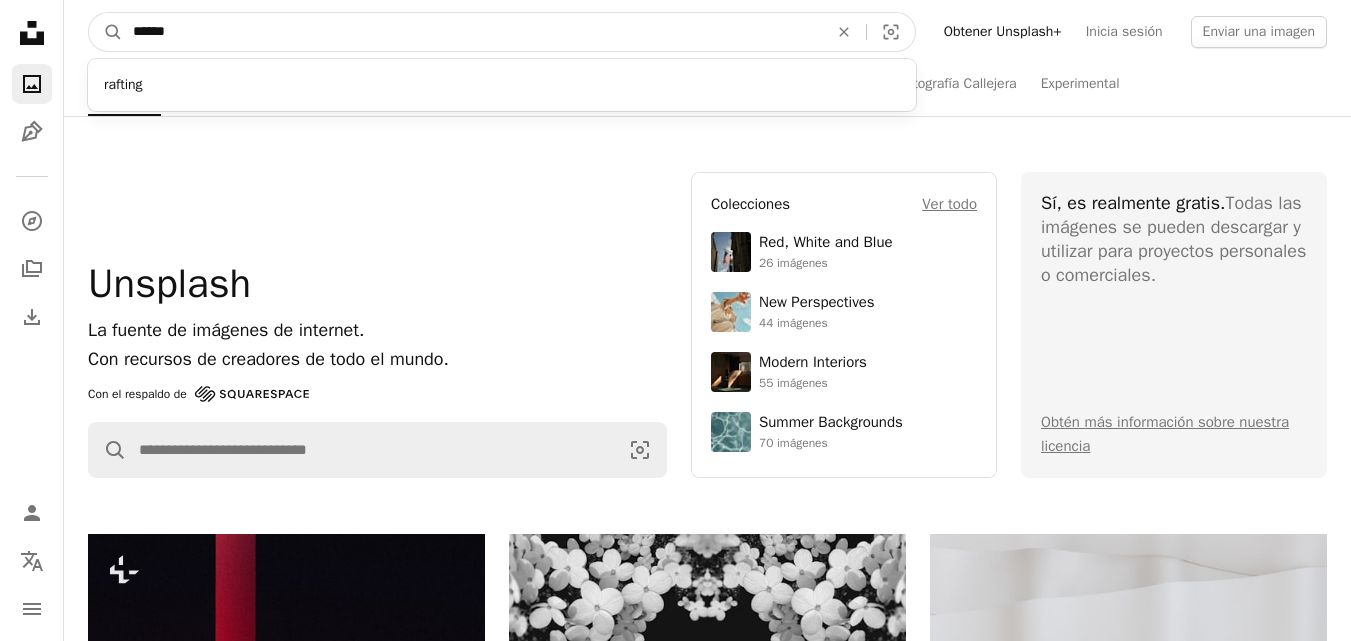 click on "******" at bounding box center [472, 32] 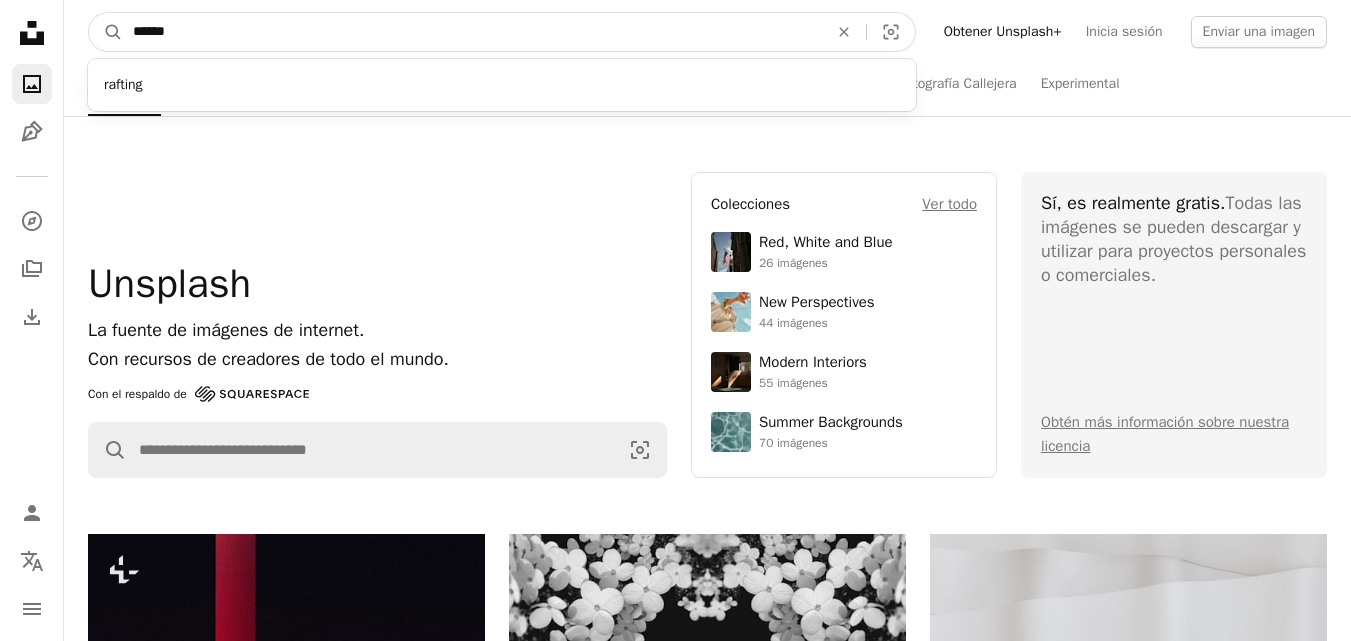 paste on "*" 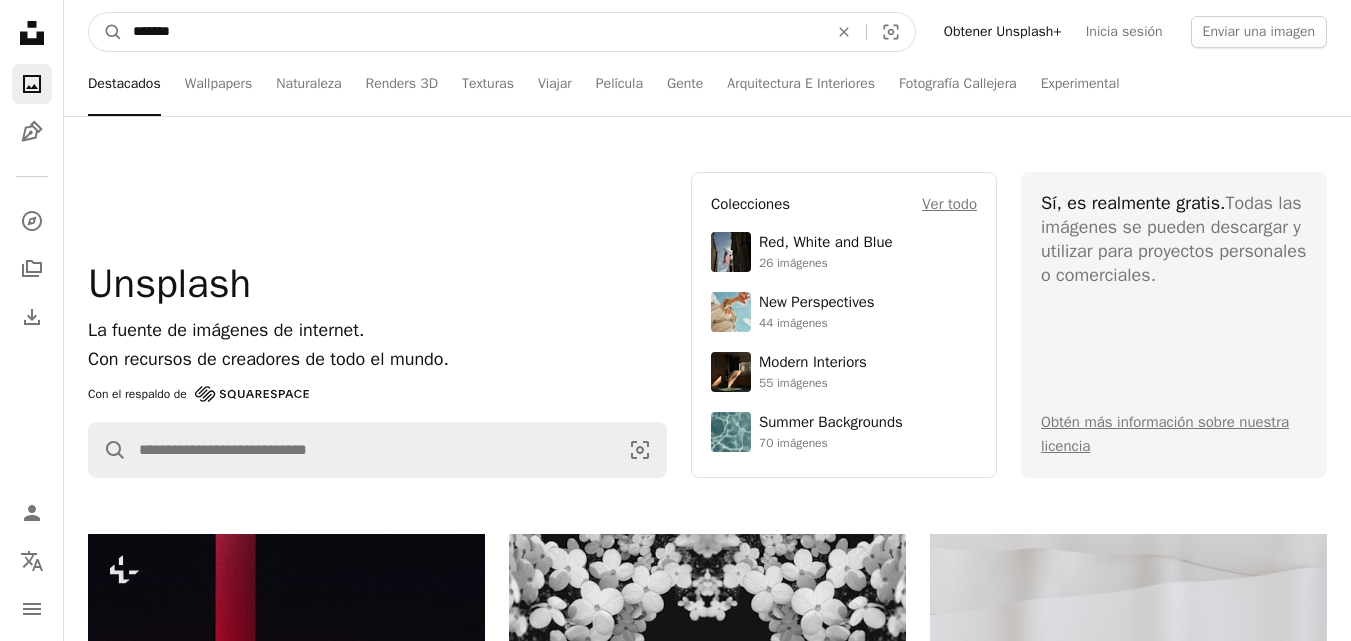 type on "*******" 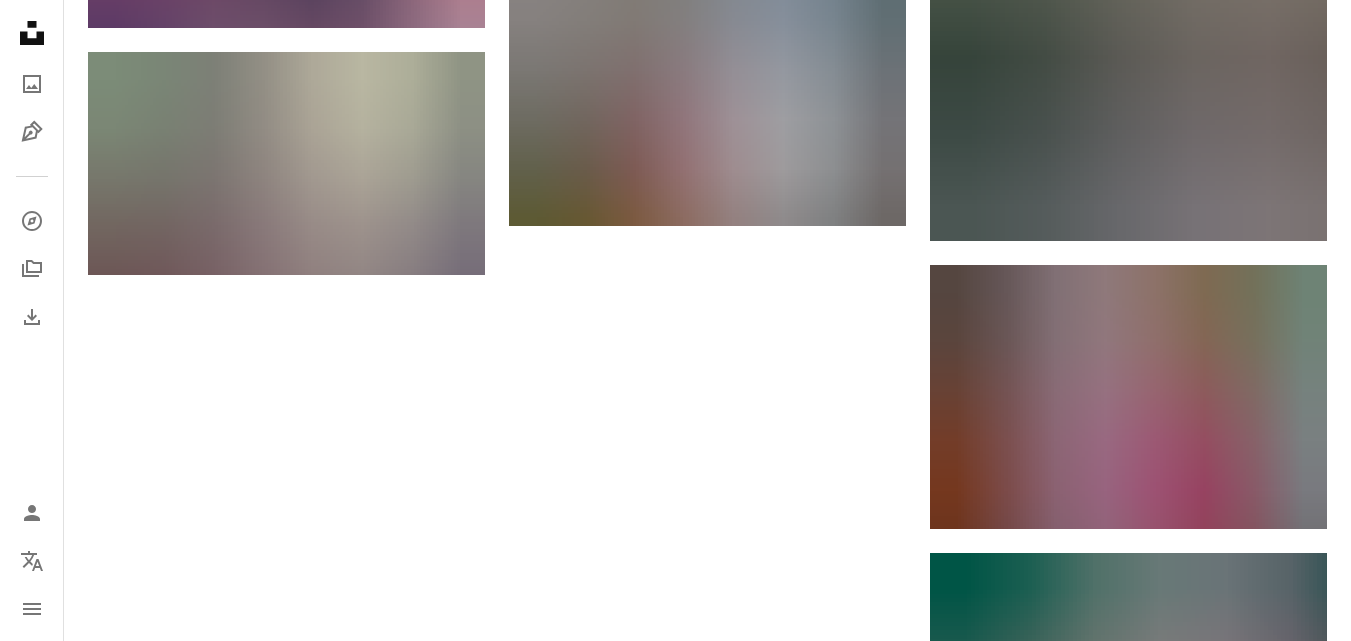 scroll, scrollTop: 2980, scrollLeft: 0, axis: vertical 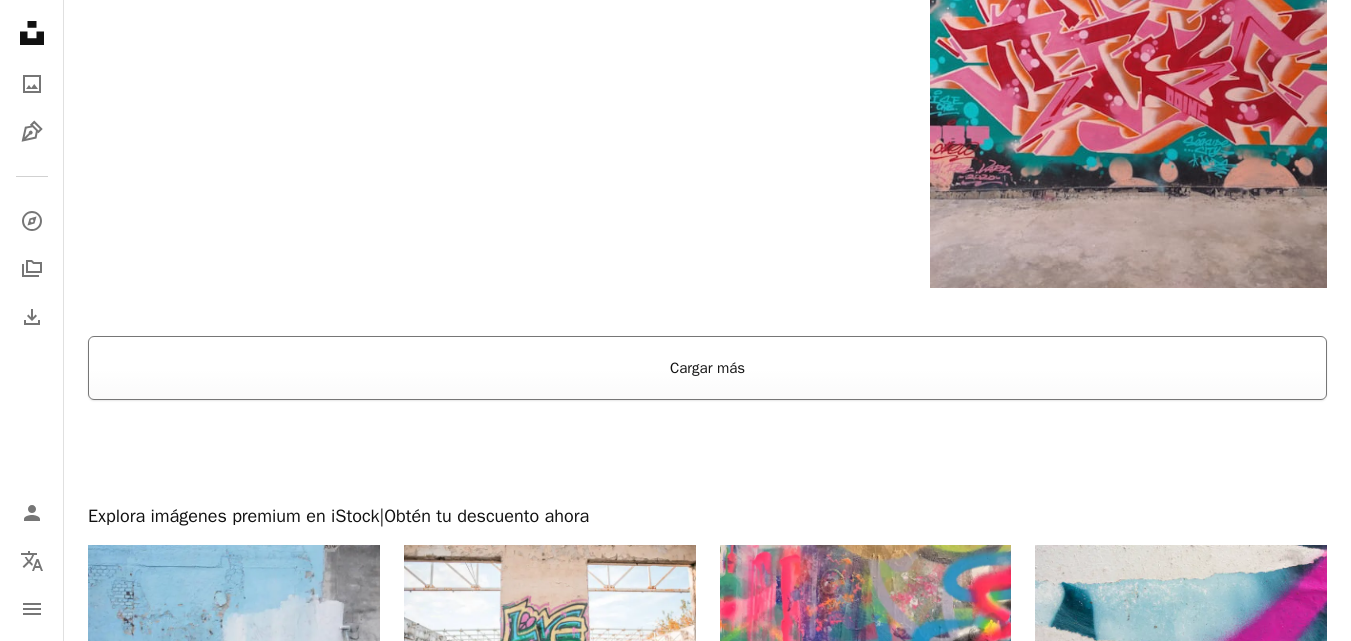 click on "Cargar más" at bounding box center [707, 368] 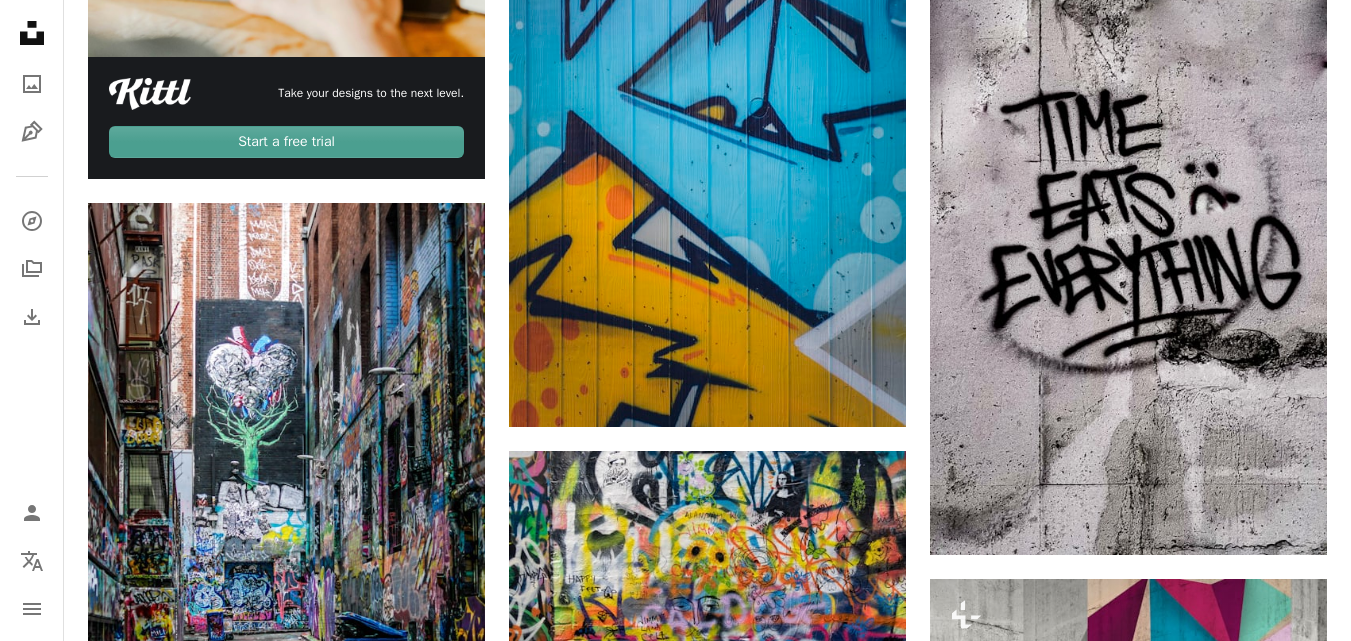 scroll, scrollTop: 4785, scrollLeft: 0, axis: vertical 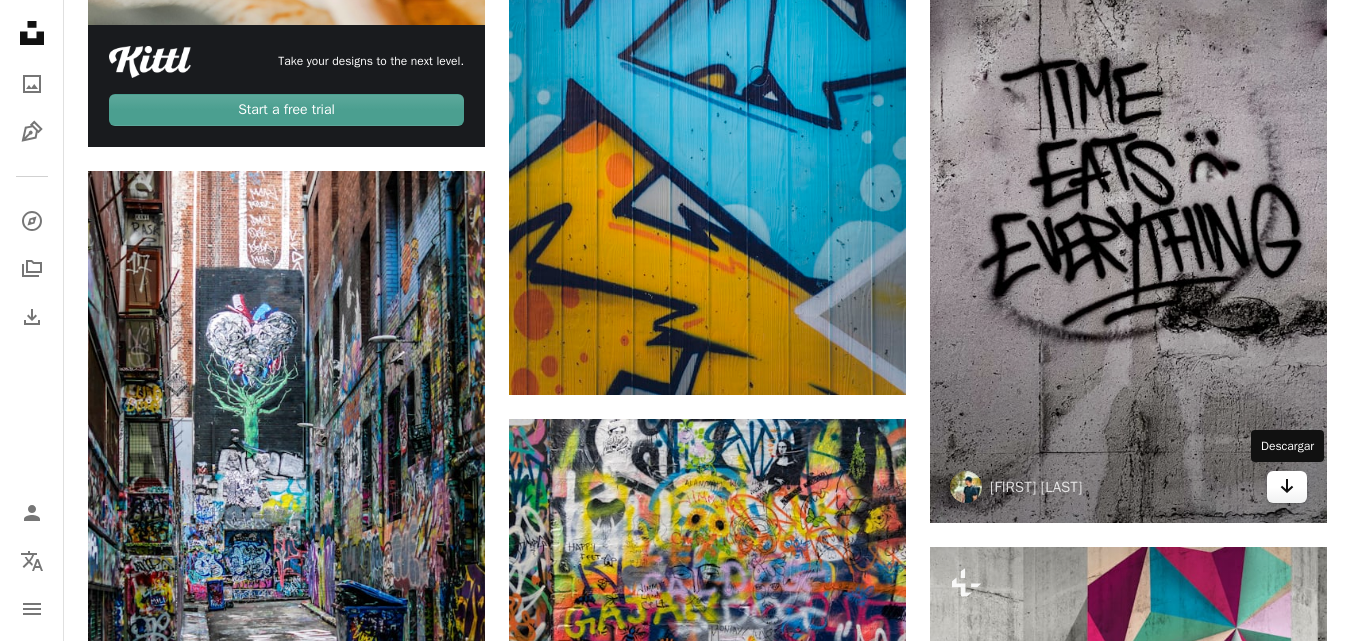 click on "Arrow pointing down" 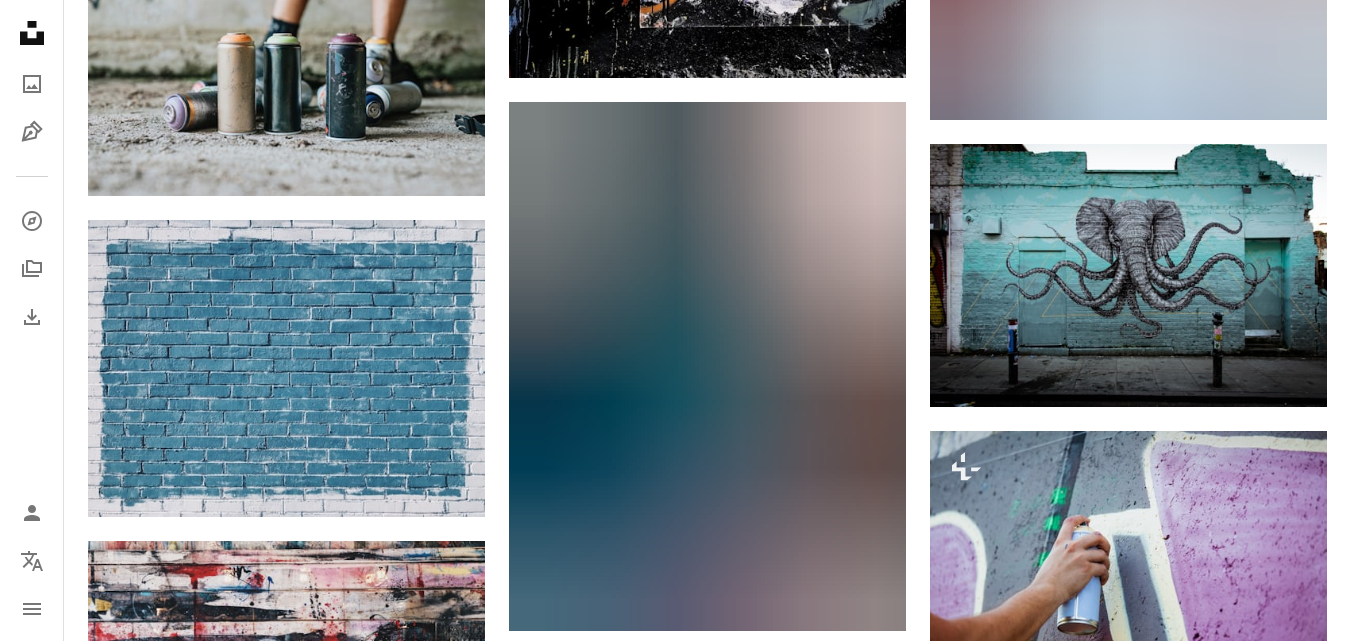 scroll, scrollTop: 6909, scrollLeft: 0, axis: vertical 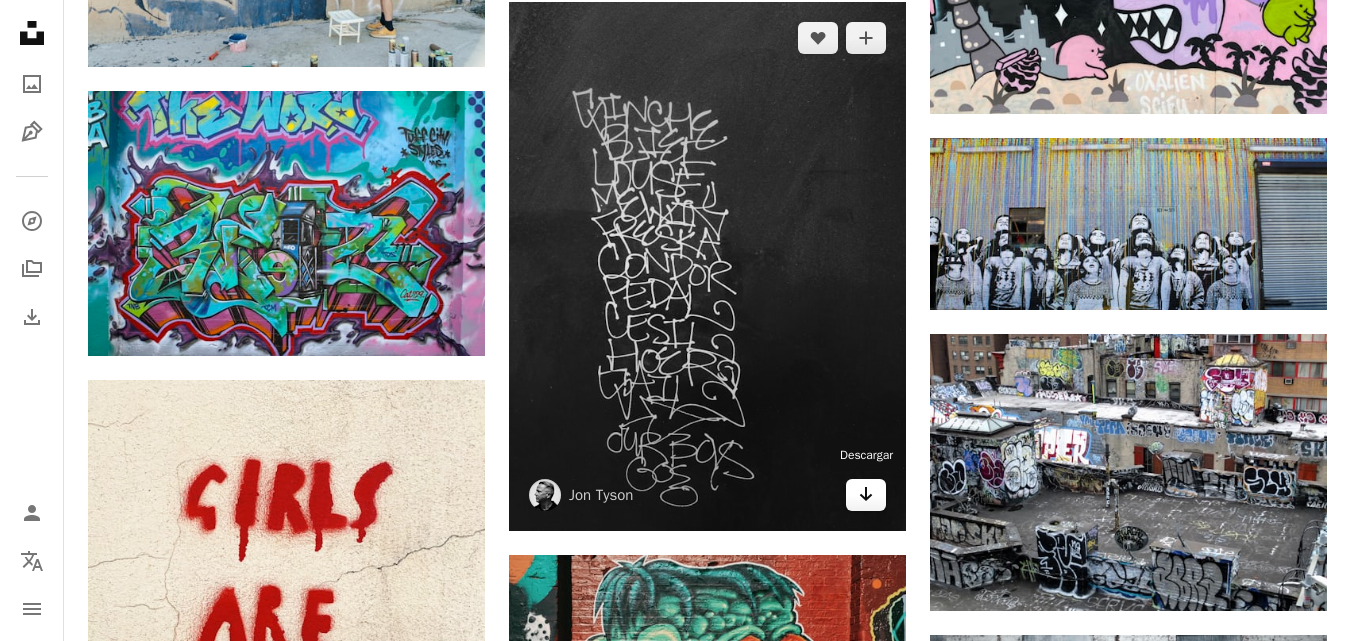click on "Arrow pointing down" 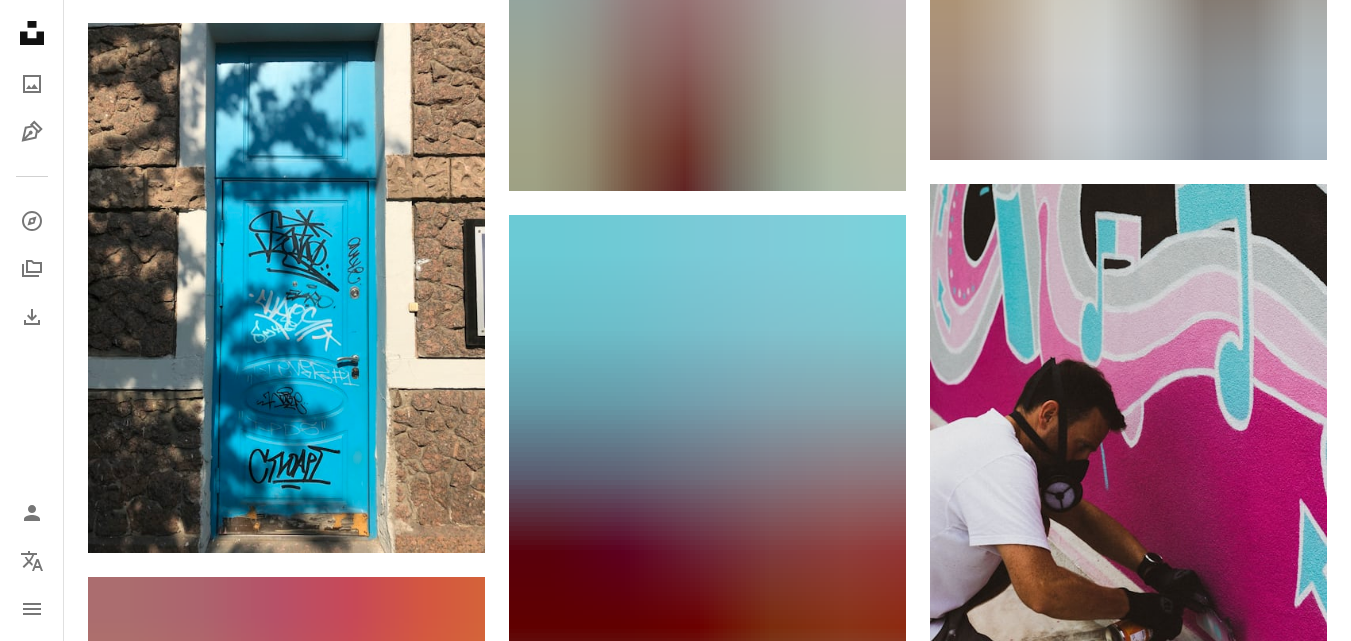 scroll, scrollTop: 22521, scrollLeft: 0, axis: vertical 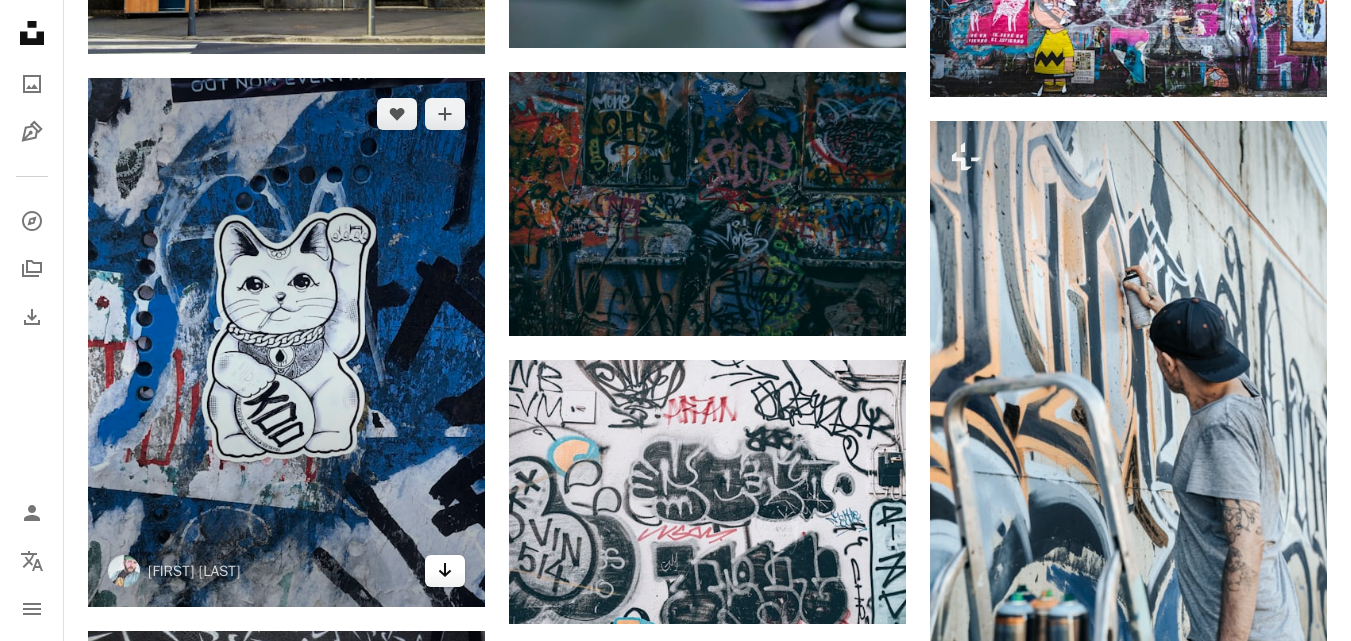 click on "Arrow pointing down" 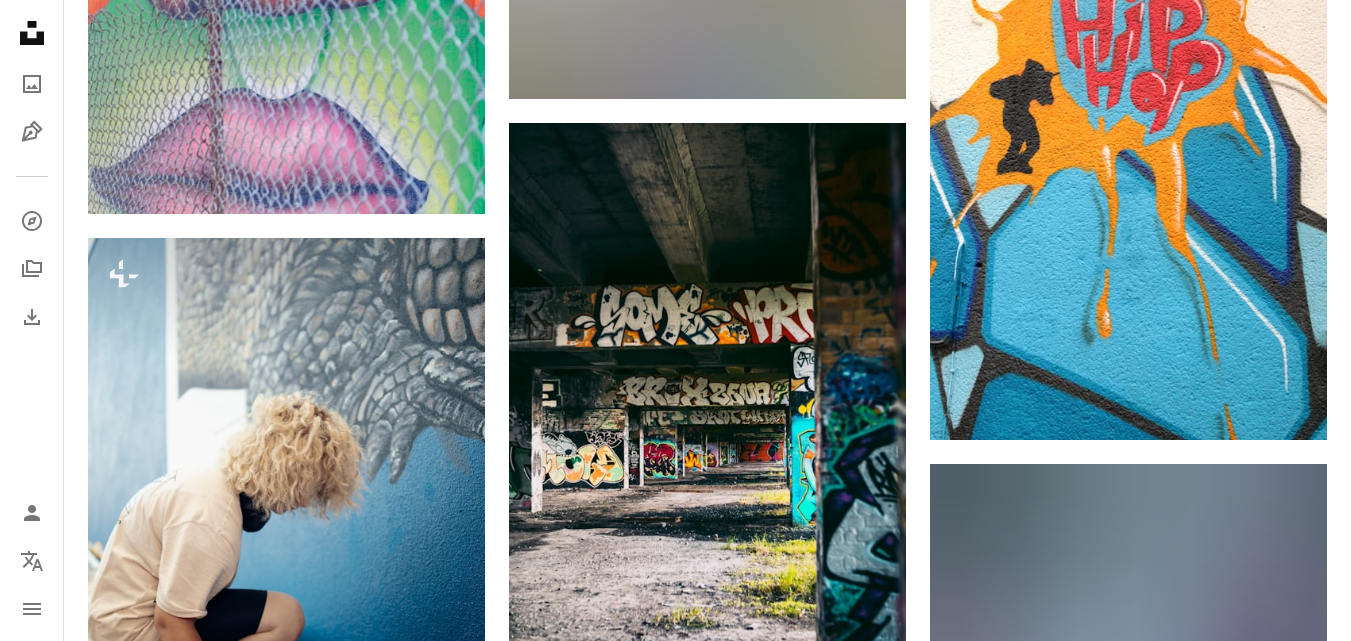 scroll, scrollTop: 25082, scrollLeft: 0, axis: vertical 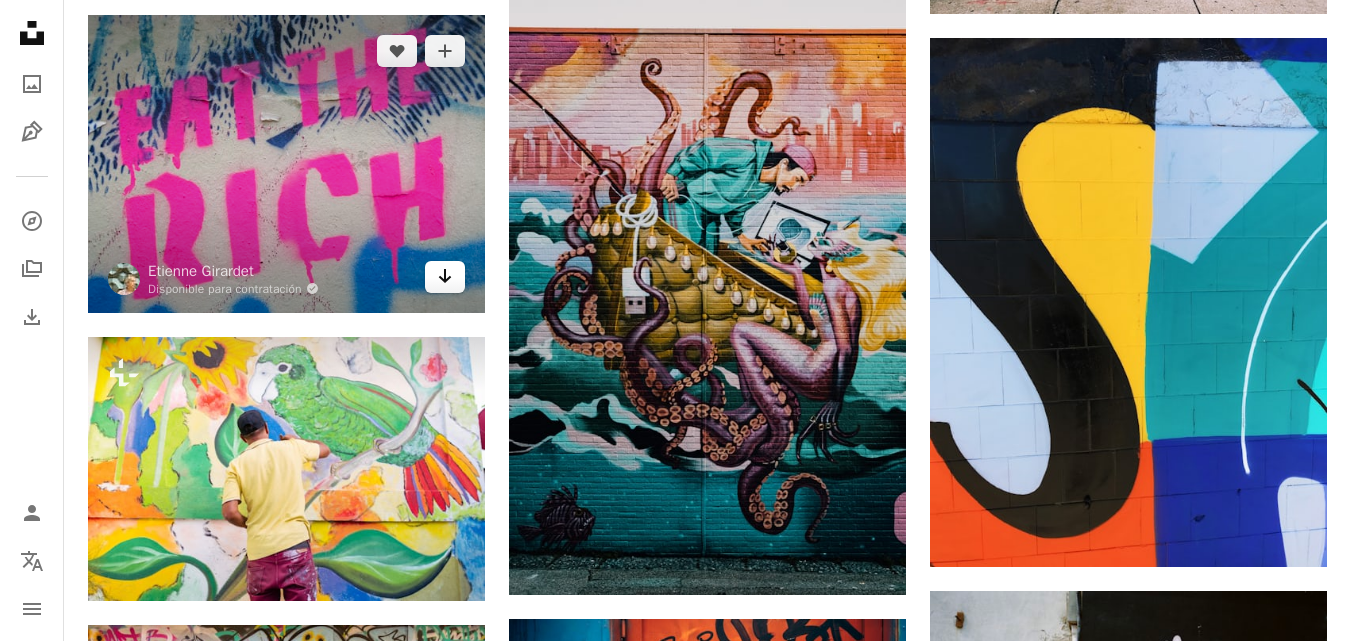 click on "Arrow pointing down" 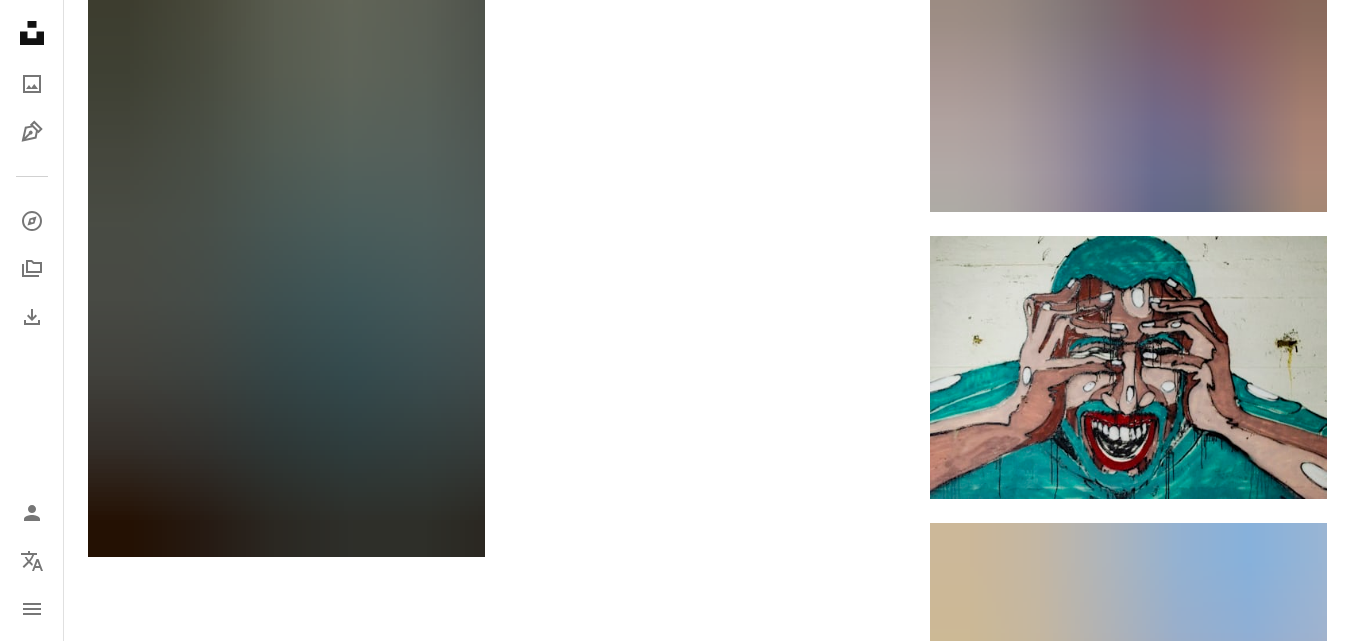 scroll, scrollTop: 35824, scrollLeft: 0, axis: vertical 